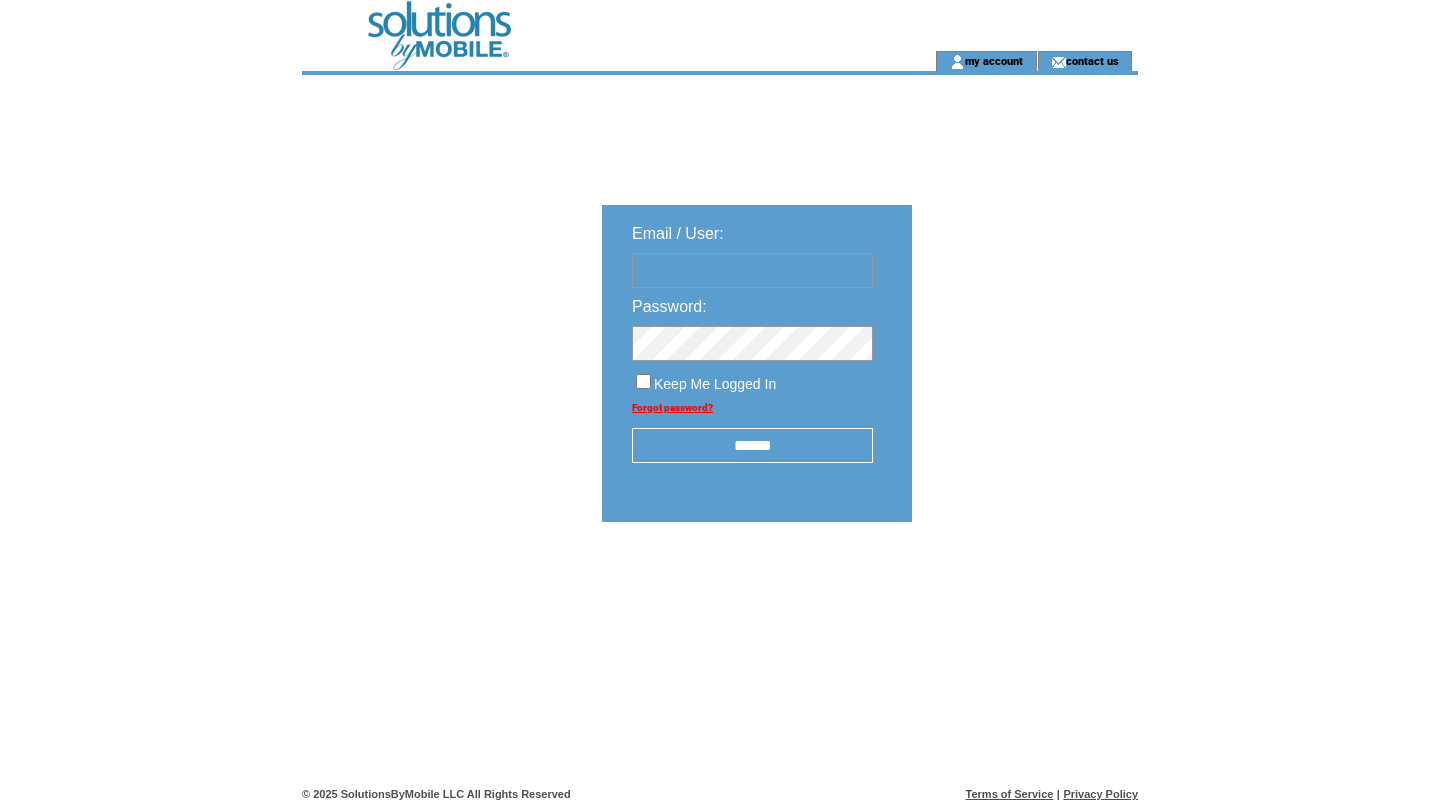 scroll, scrollTop: 0, scrollLeft: 0, axis: both 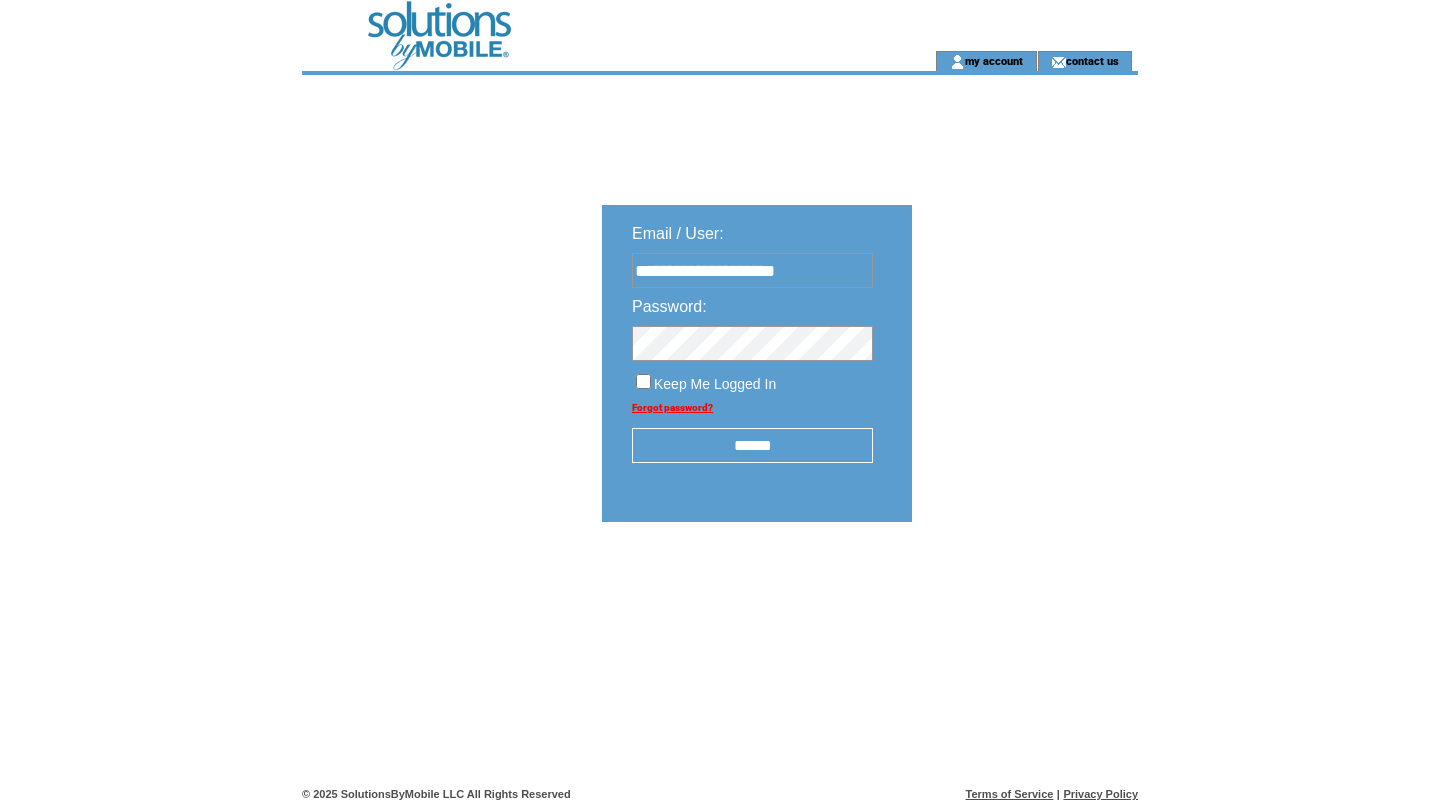 click on "******" at bounding box center [752, 445] 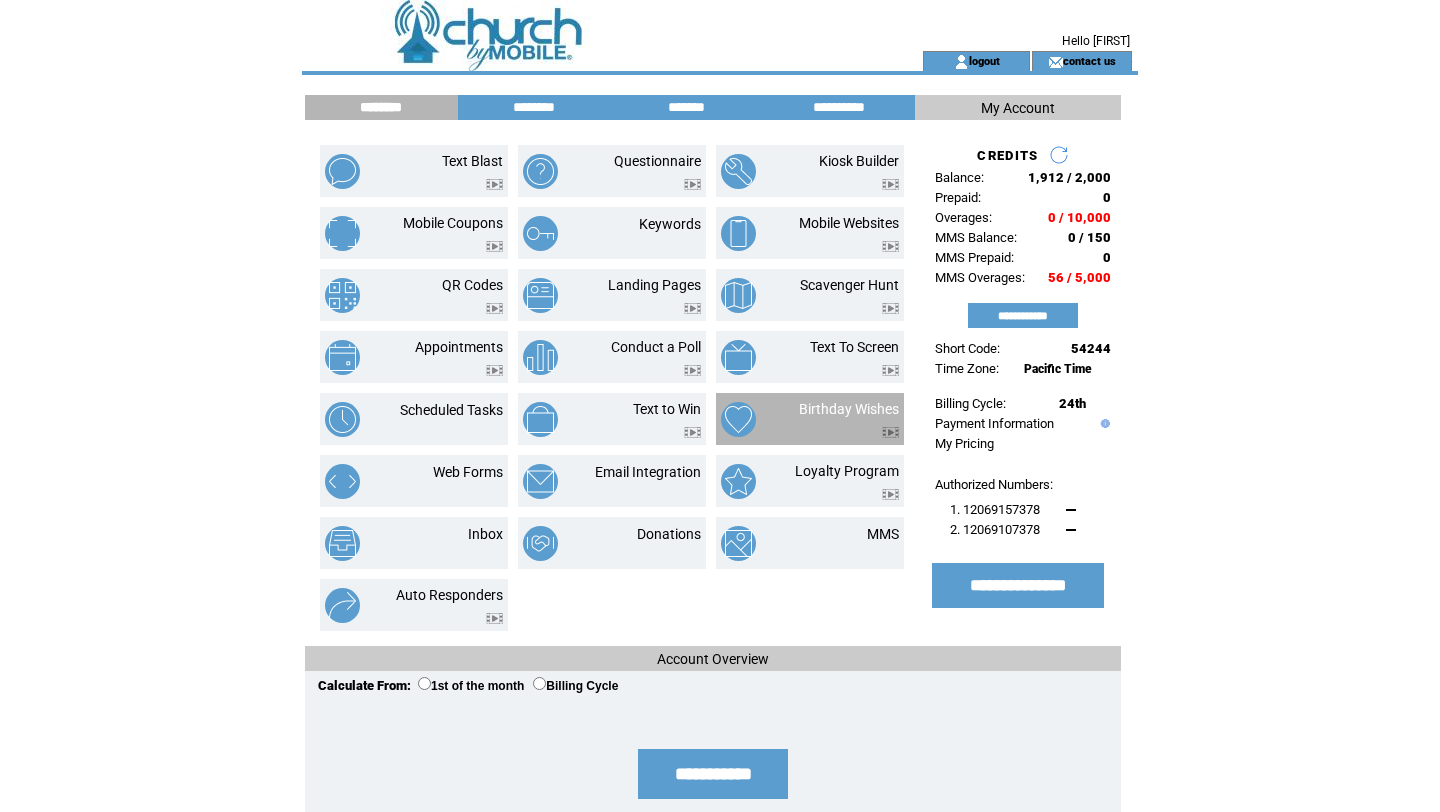 scroll, scrollTop: 0, scrollLeft: 0, axis: both 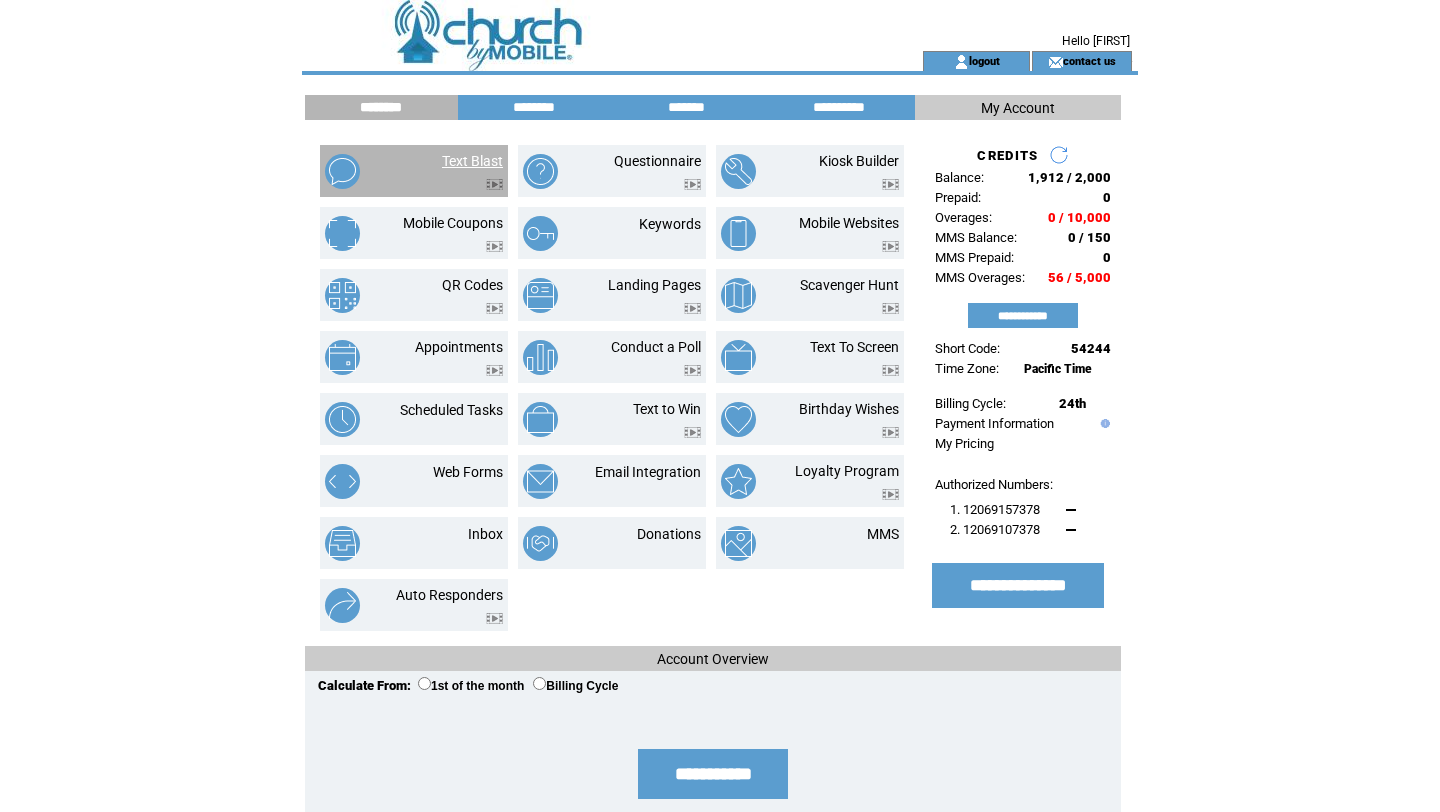 click on "Text Blast" at bounding box center [472, 161] 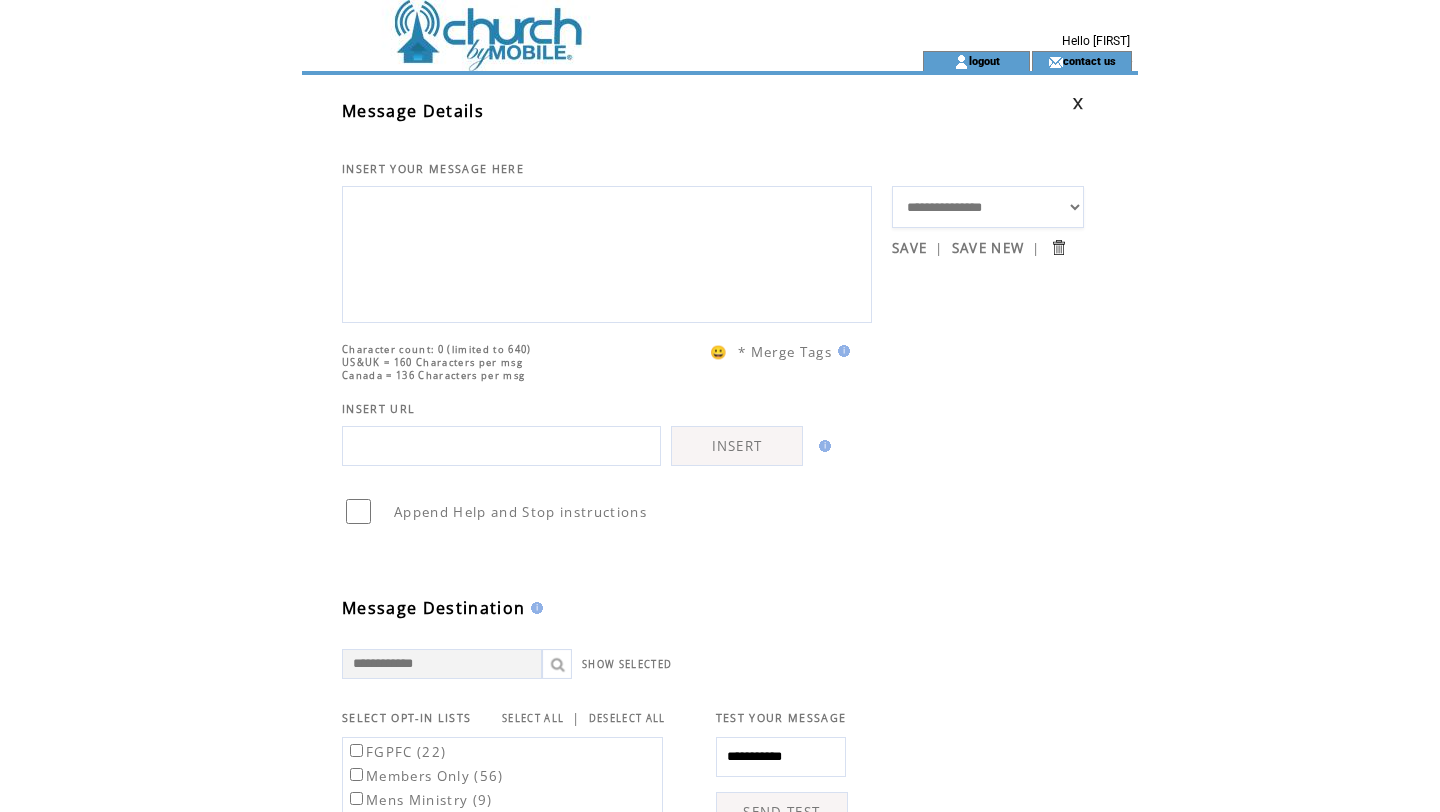 scroll, scrollTop: 0, scrollLeft: 0, axis: both 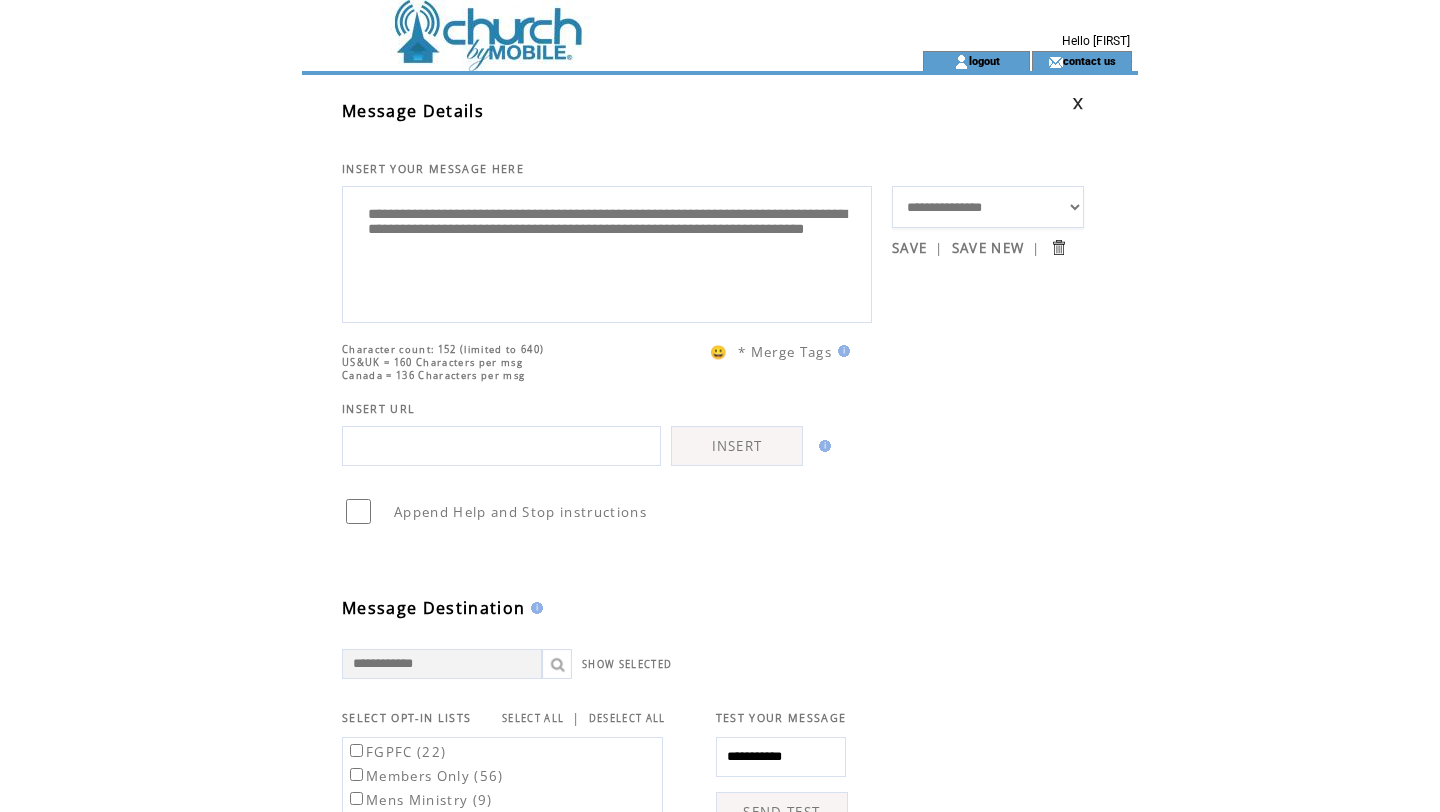 click on "**********" at bounding box center (607, 252) 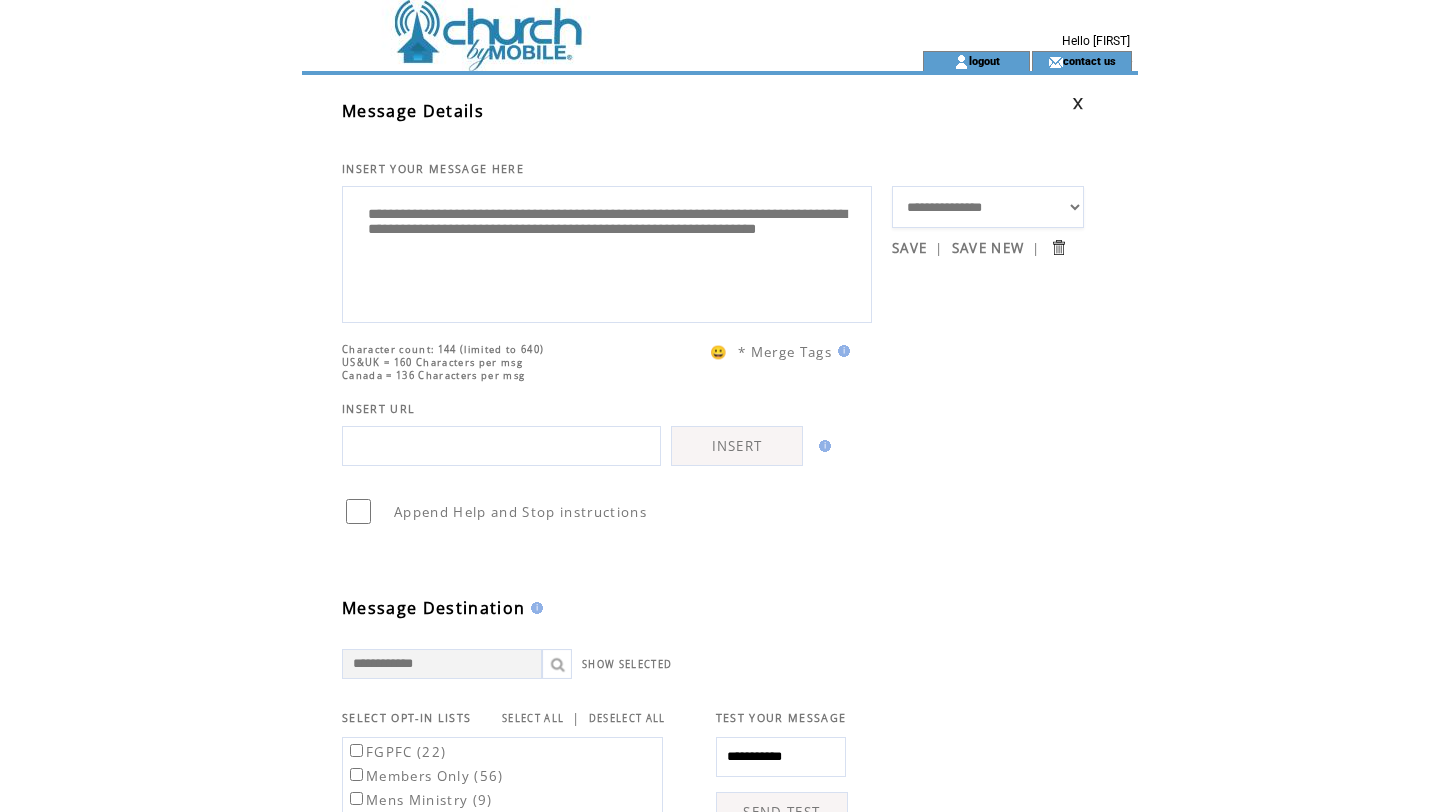 click on "**********" at bounding box center (607, 252) 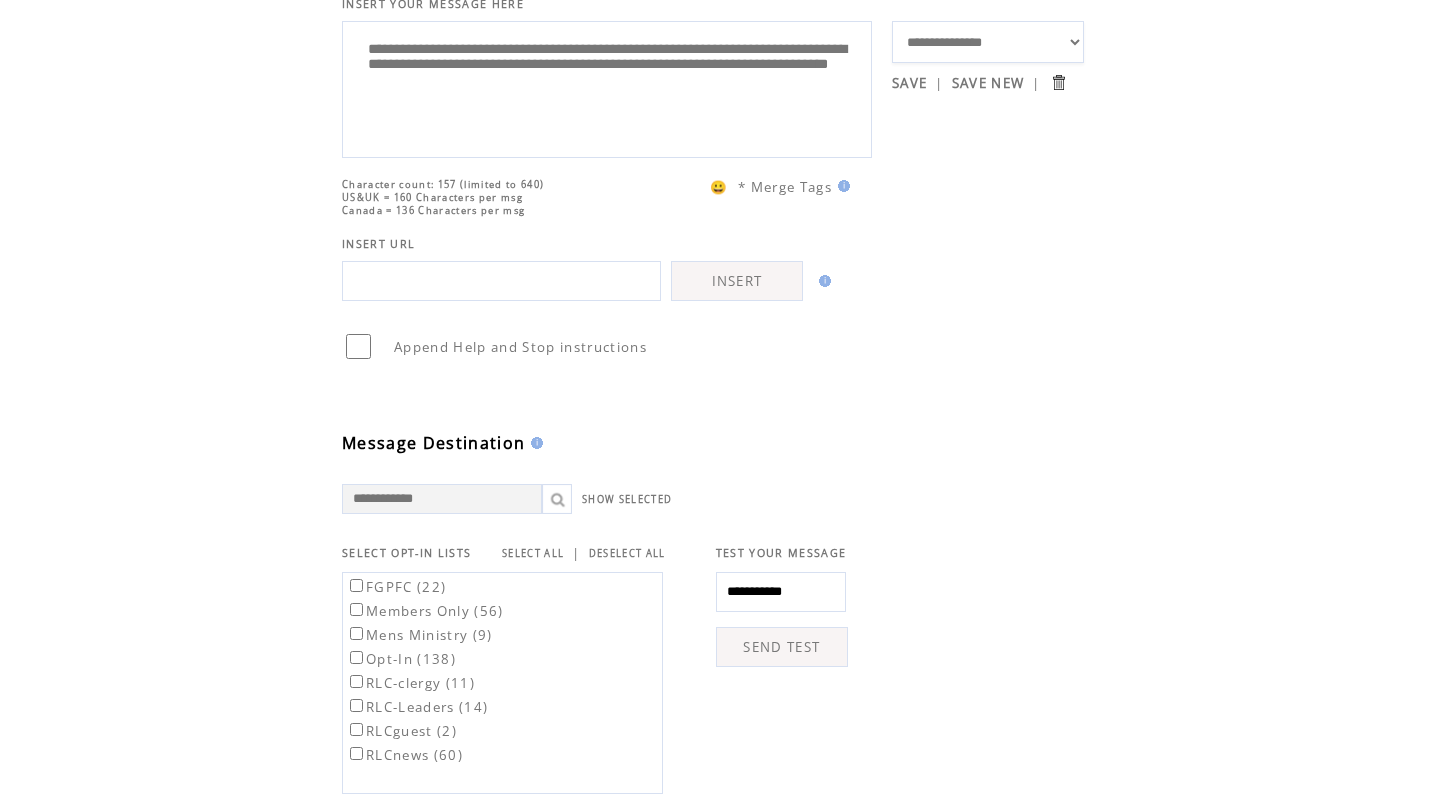 scroll, scrollTop: 202, scrollLeft: 0, axis: vertical 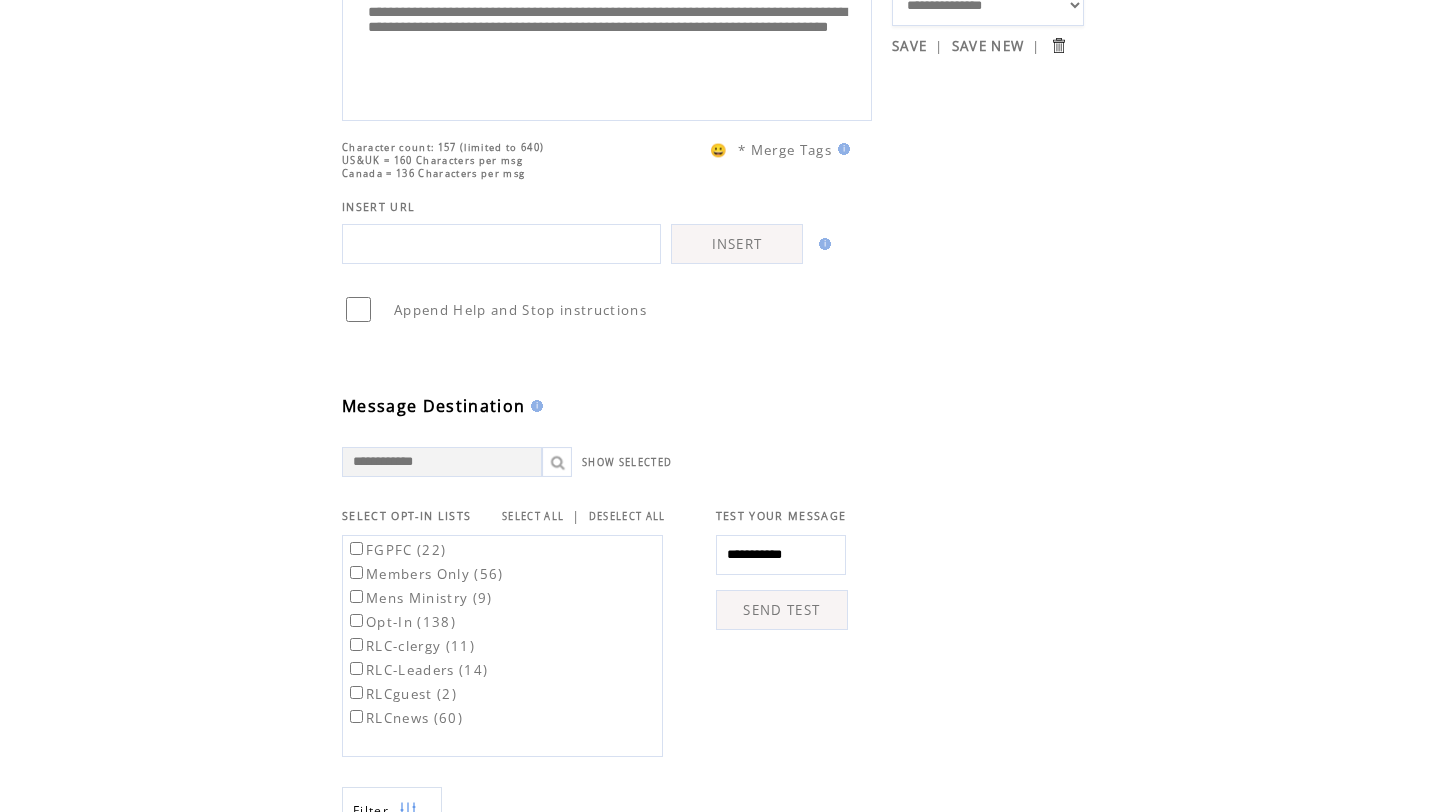 type on "**********" 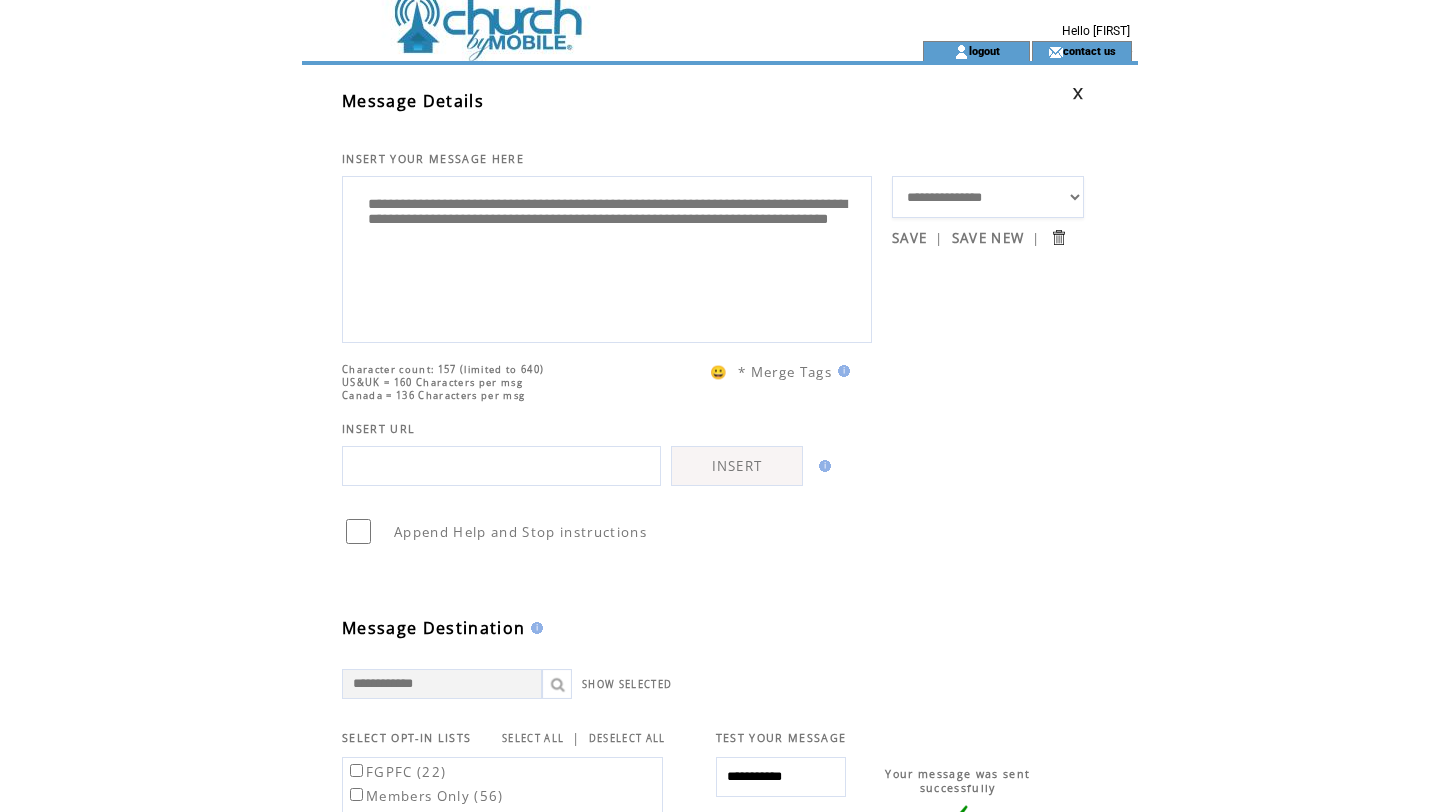 scroll, scrollTop: 3, scrollLeft: 0, axis: vertical 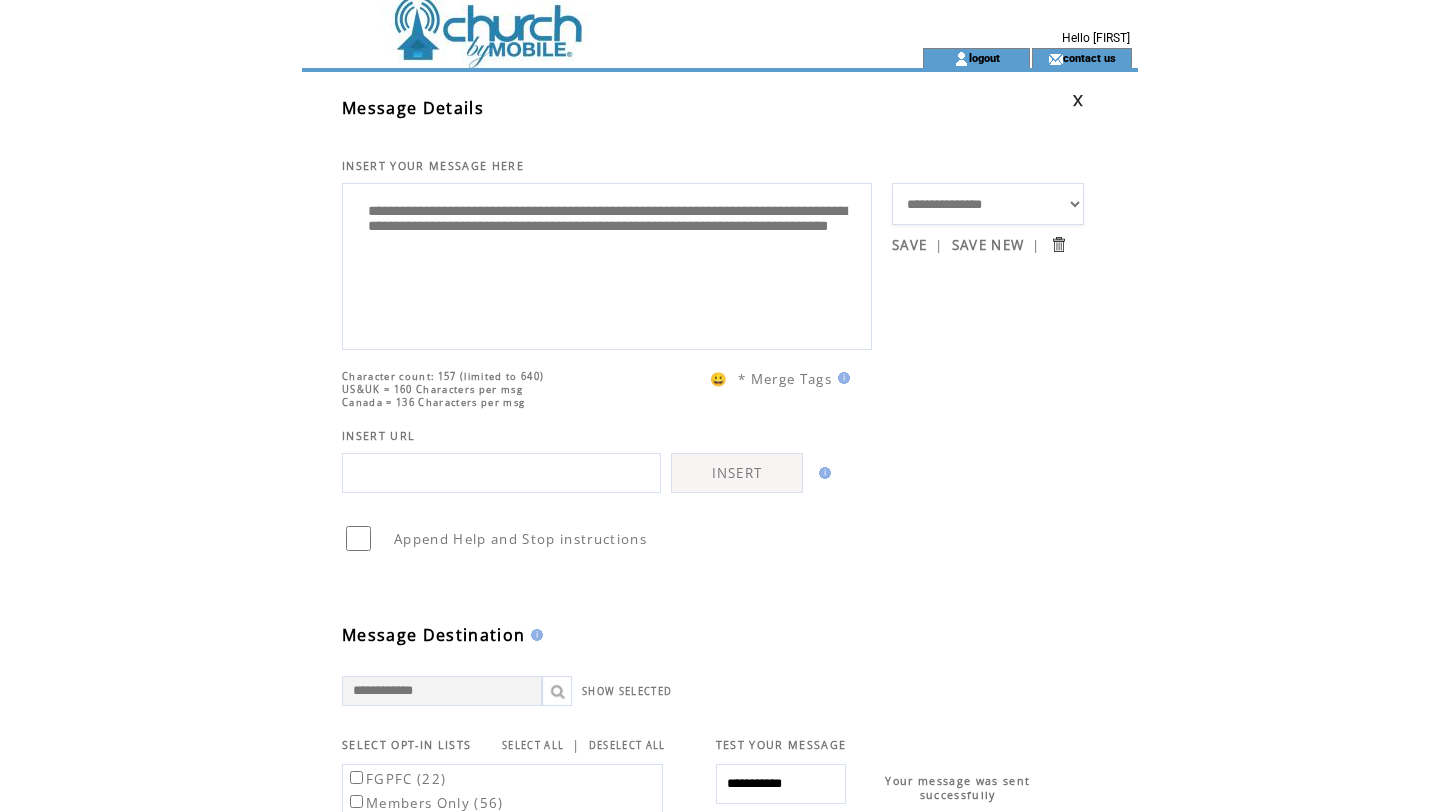 click on "**********" at bounding box center (607, 264) 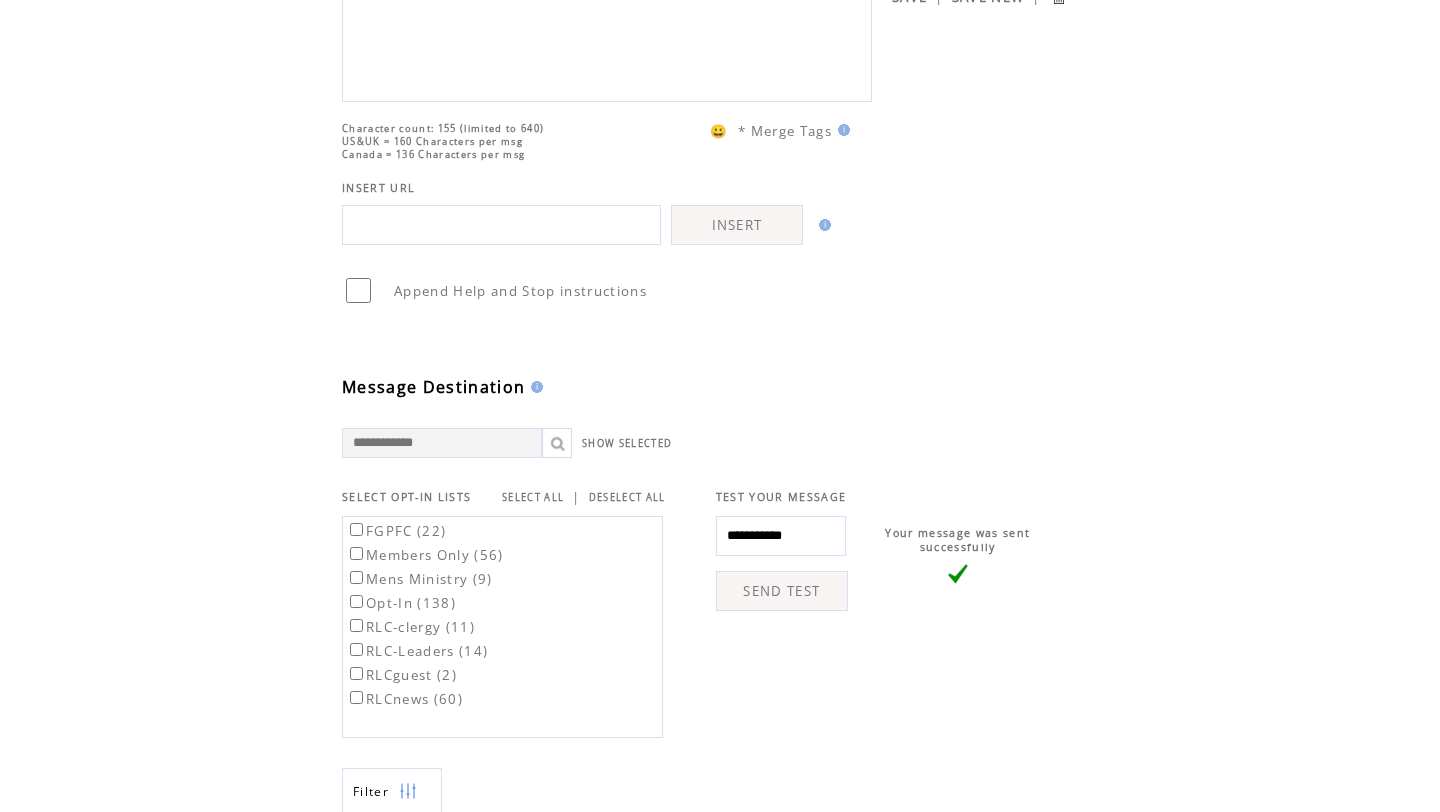 scroll, scrollTop: 306, scrollLeft: 0, axis: vertical 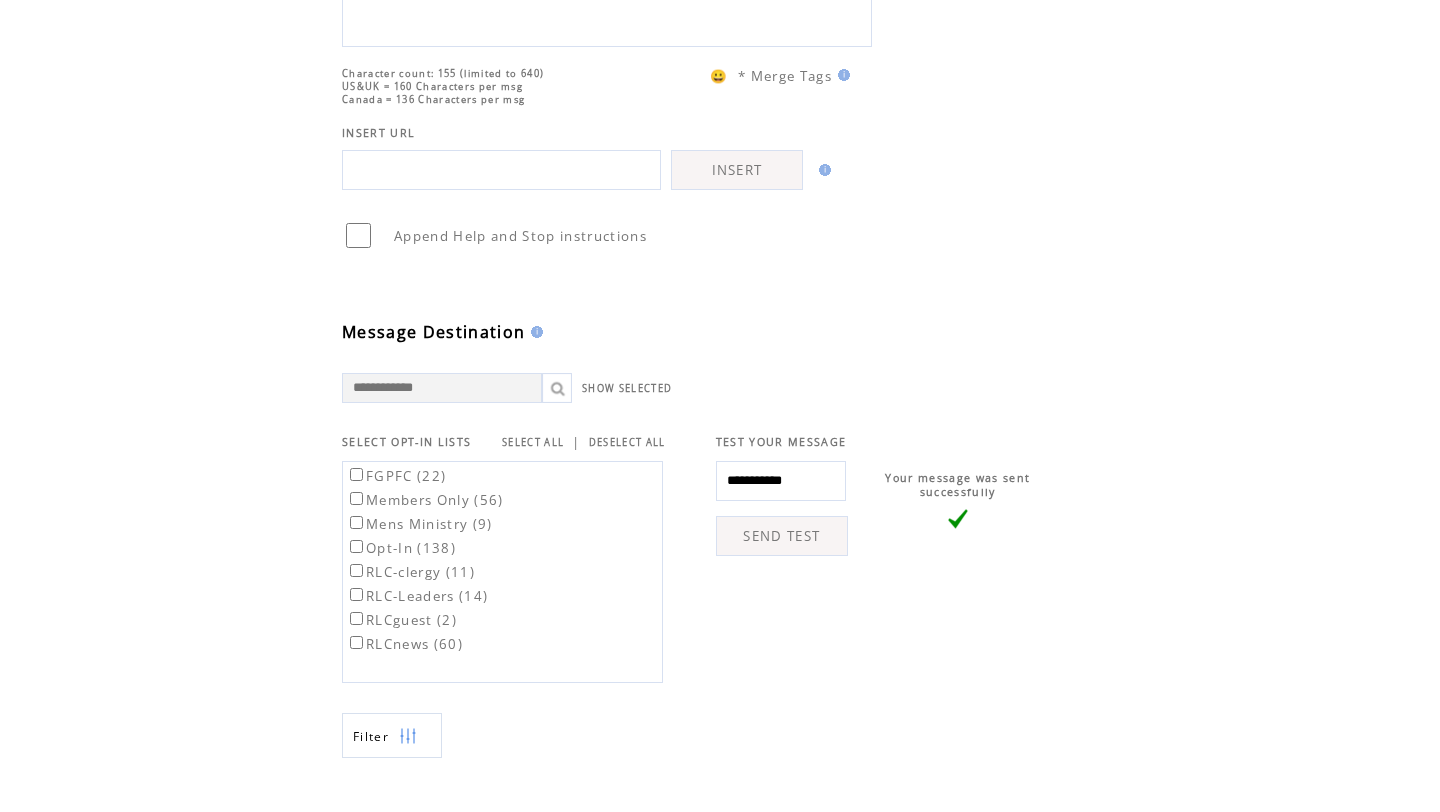 type on "**********" 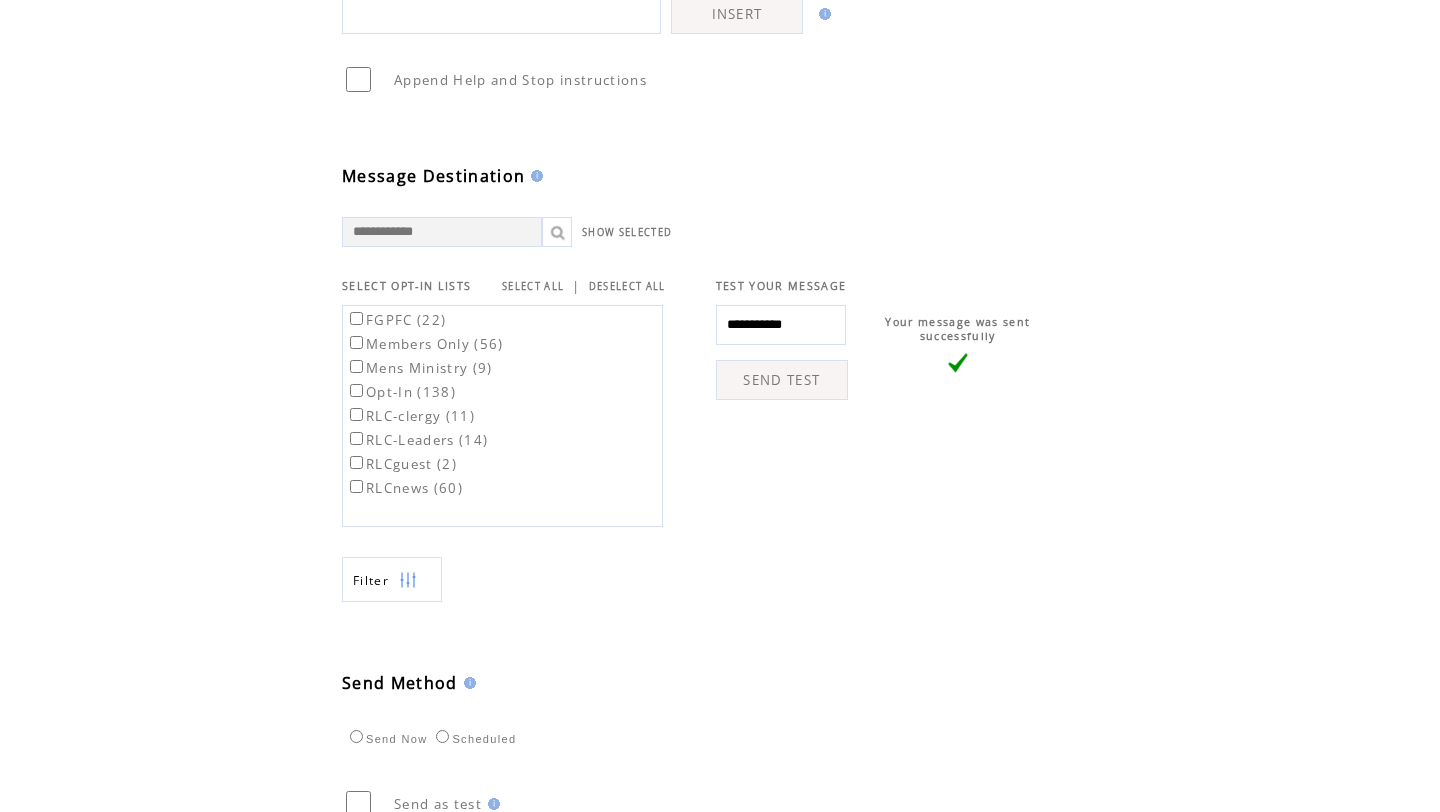 scroll, scrollTop: 464, scrollLeft: 0, axis: vertical 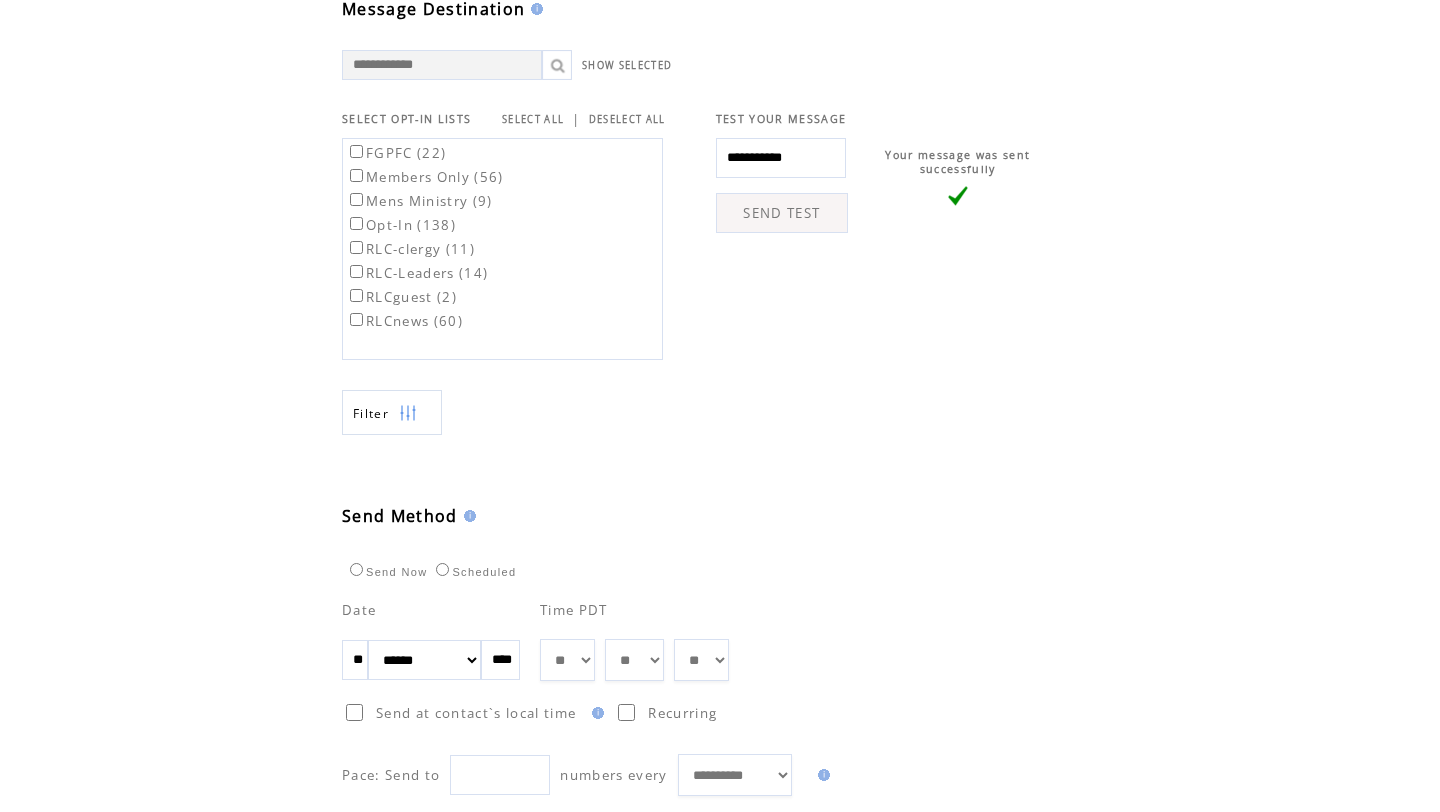 click on "** 	 ** 	 ** 	 ** 	 ** 	 ** 	 ** 	 ** 	 ** 	 ** 	 ** 	 ** 	 **" at bounding box center [567, 660] 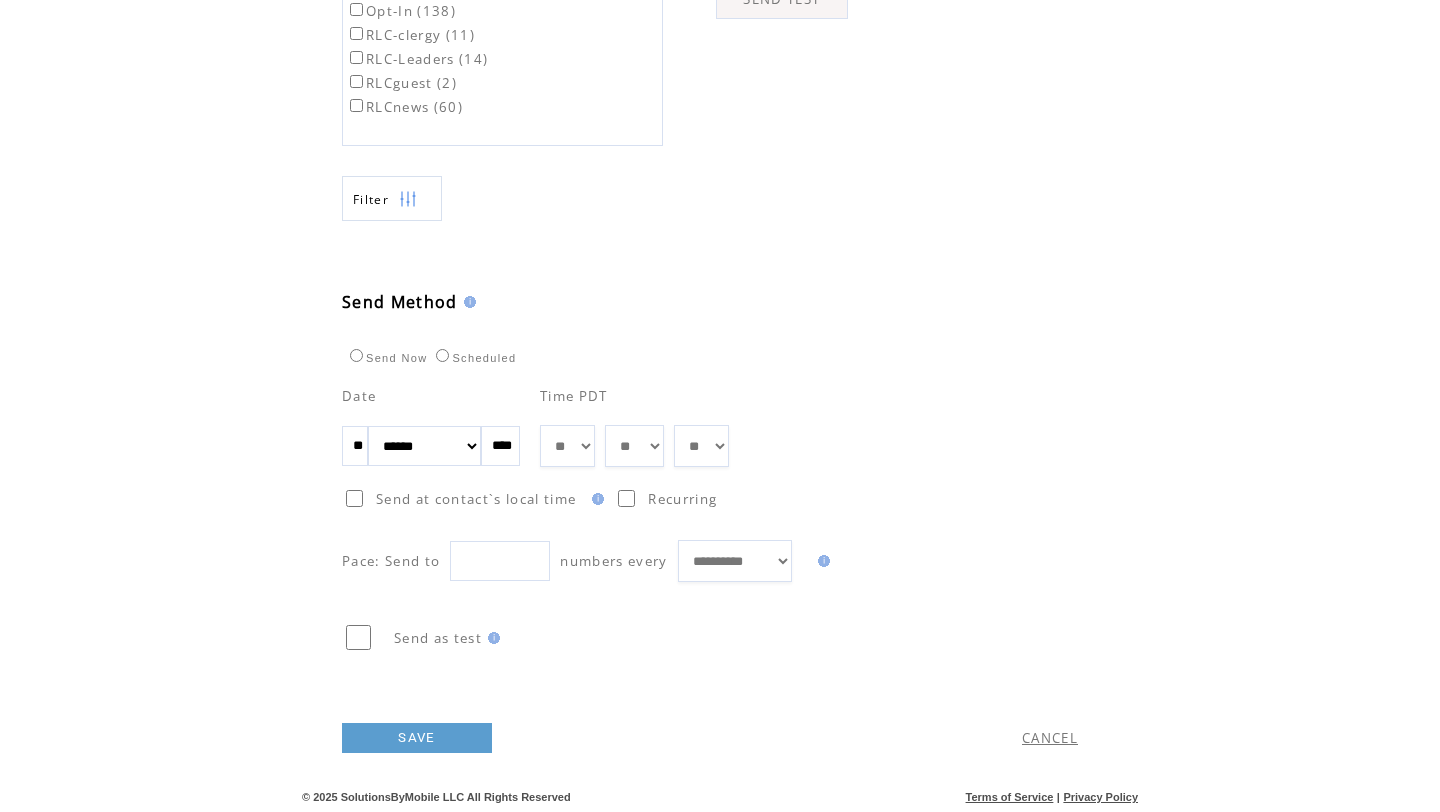 scroll, scrollTop: 844, scrollLeft: 0, axis: vertical 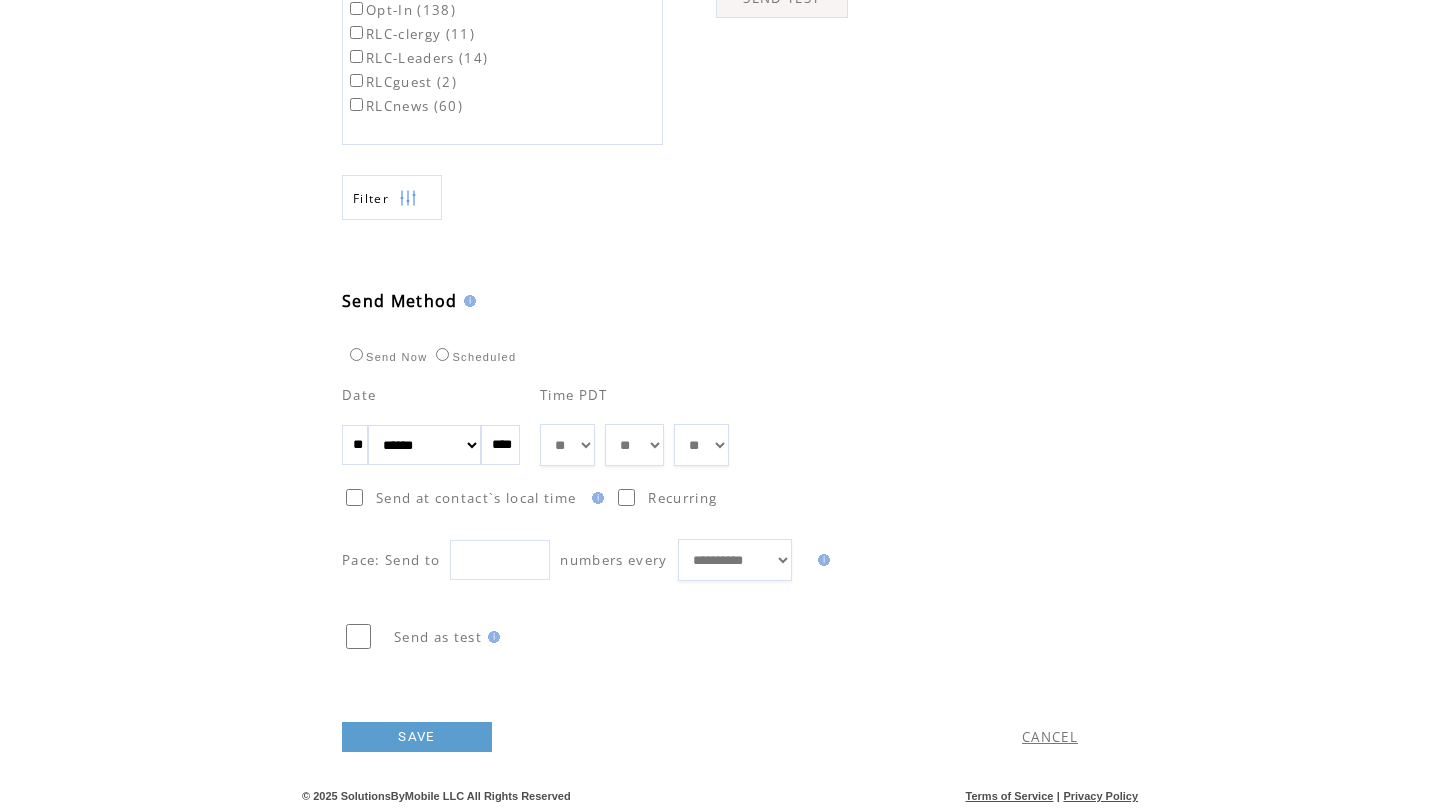 click on "SAVE" at bounding box center (417, 737) 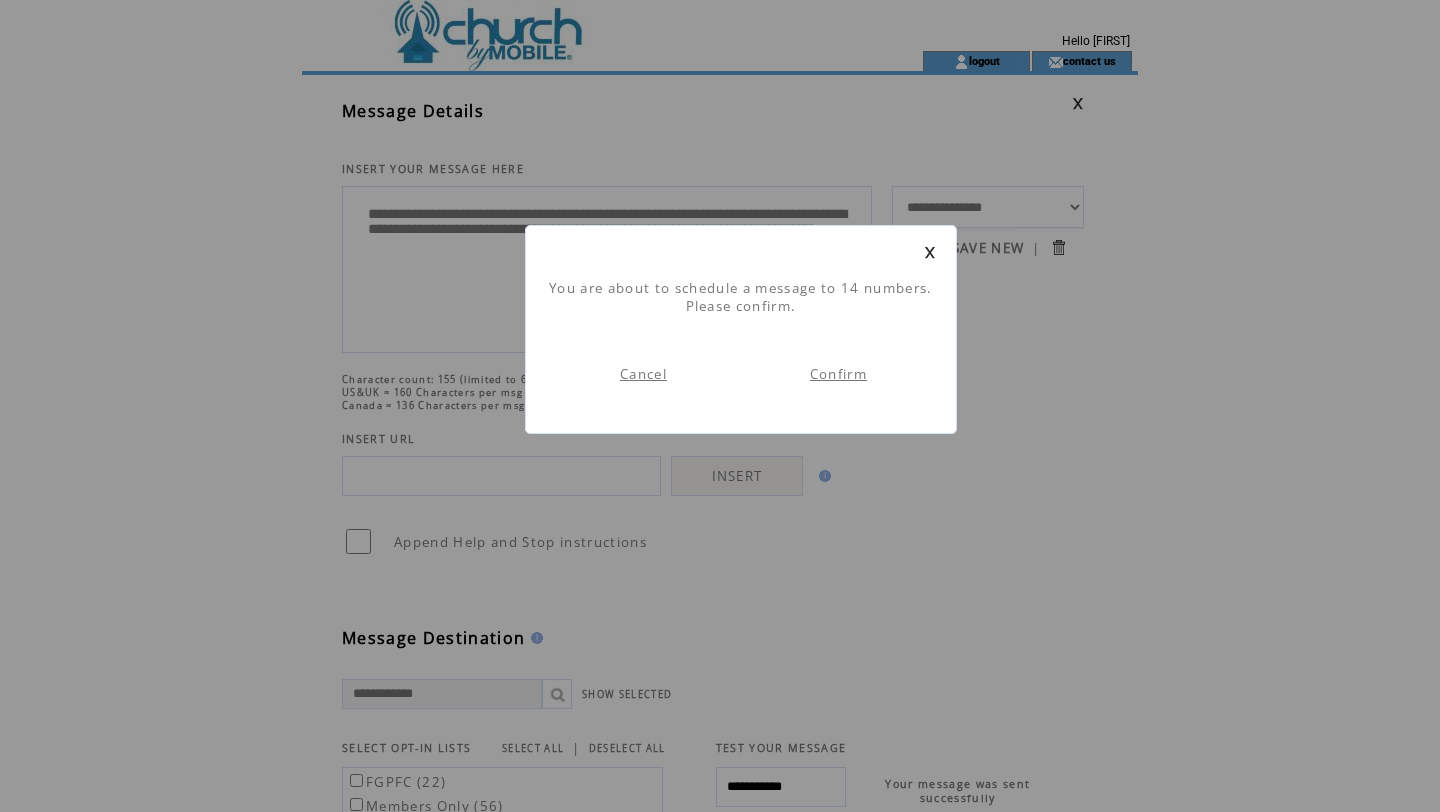 scroll, scrollTop: 1, scrollLeft: 0, axis: vertical 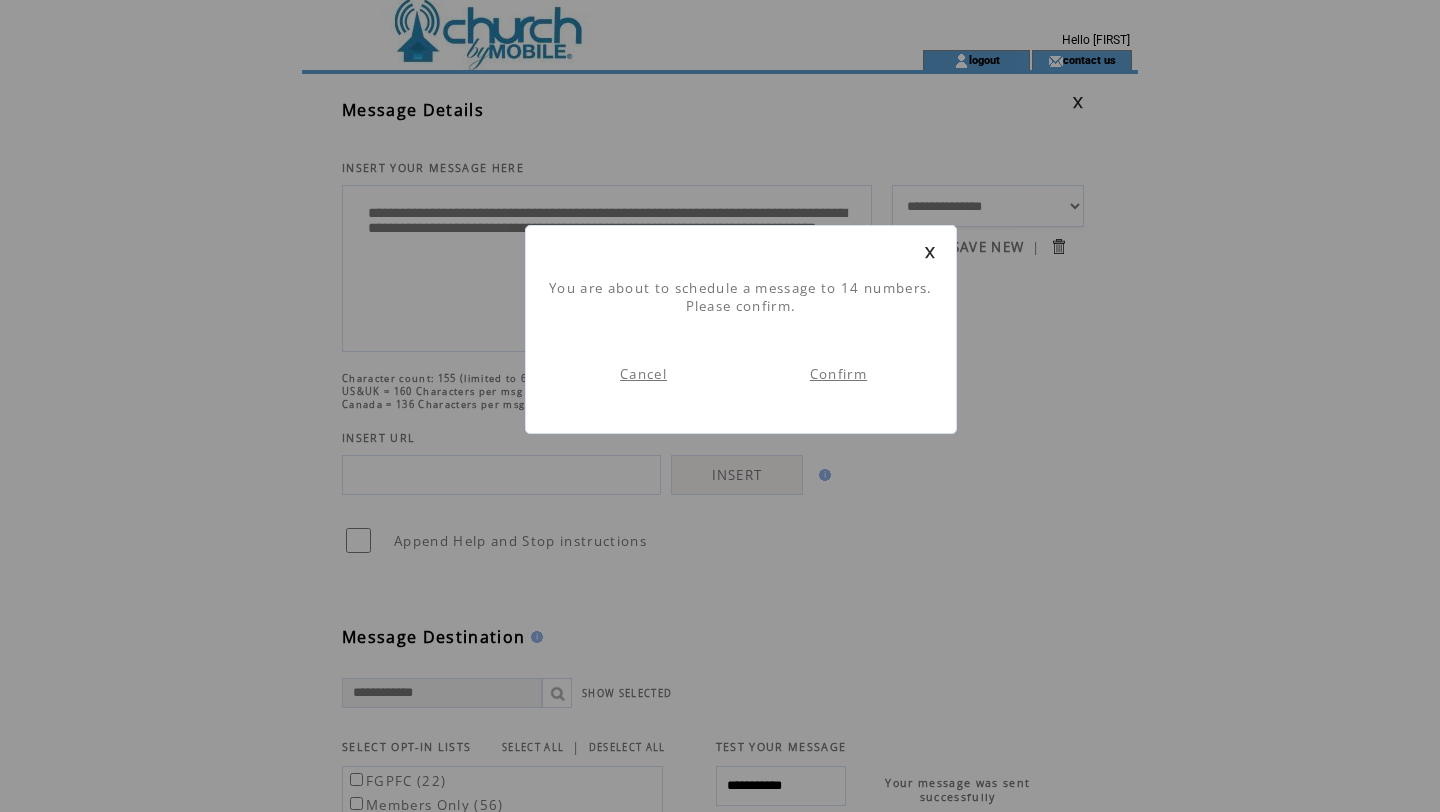 click on "Cancel" at bounding box center (643, 374) 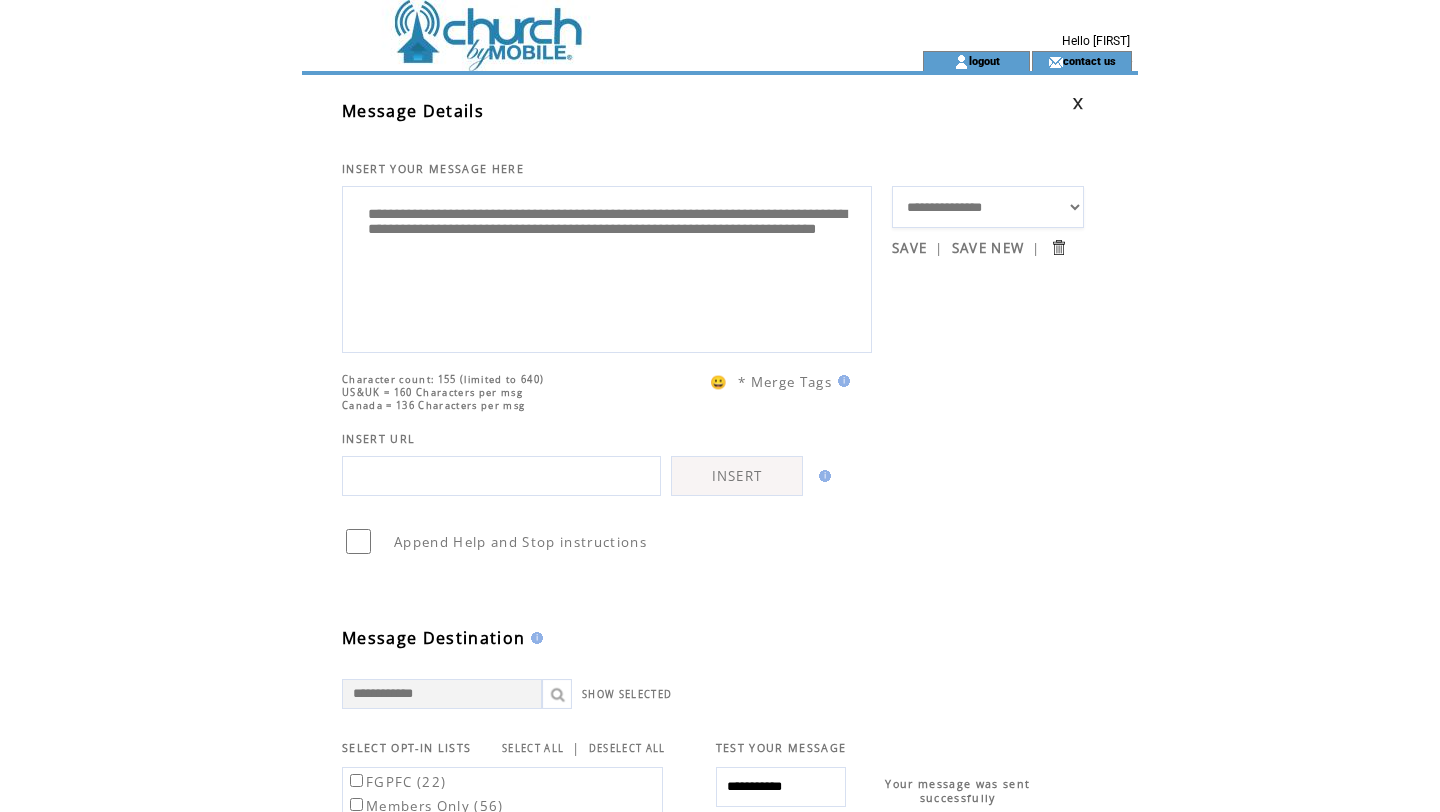 scroll, scrollTop: 0, scrollLeft: 0, axis: both 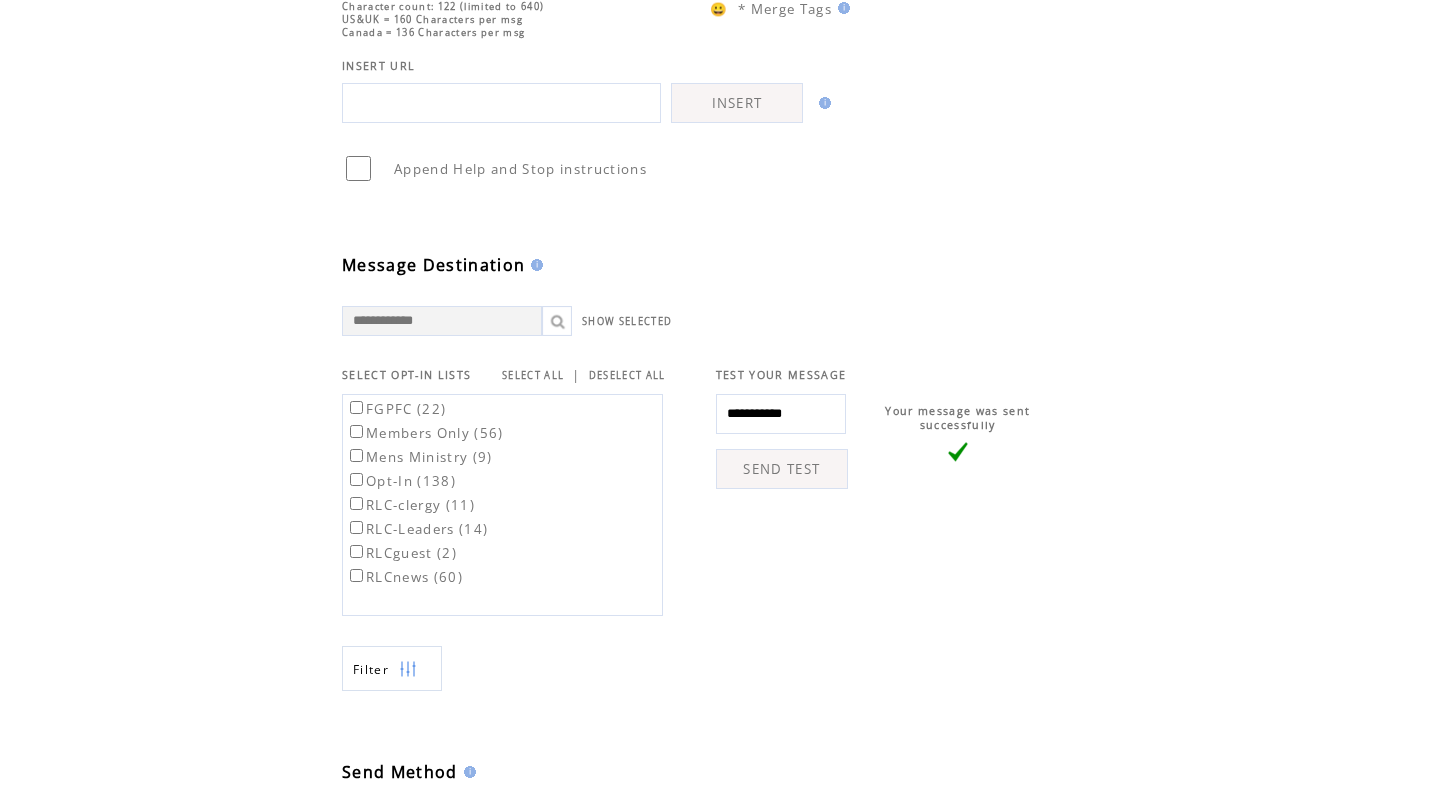 type on "**********" 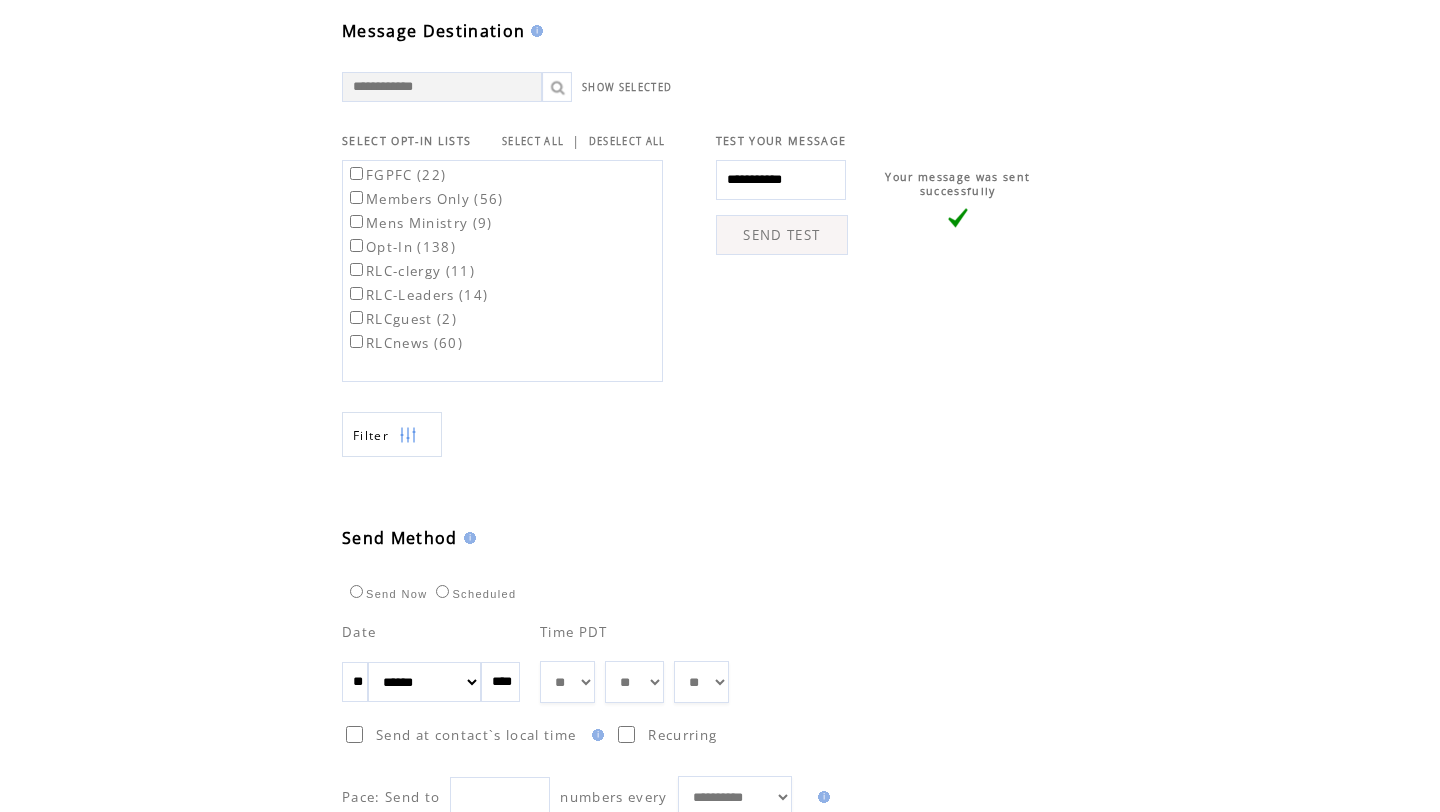 scroll, scrollTop: 616, scrollLeft: 0, axis: vertical 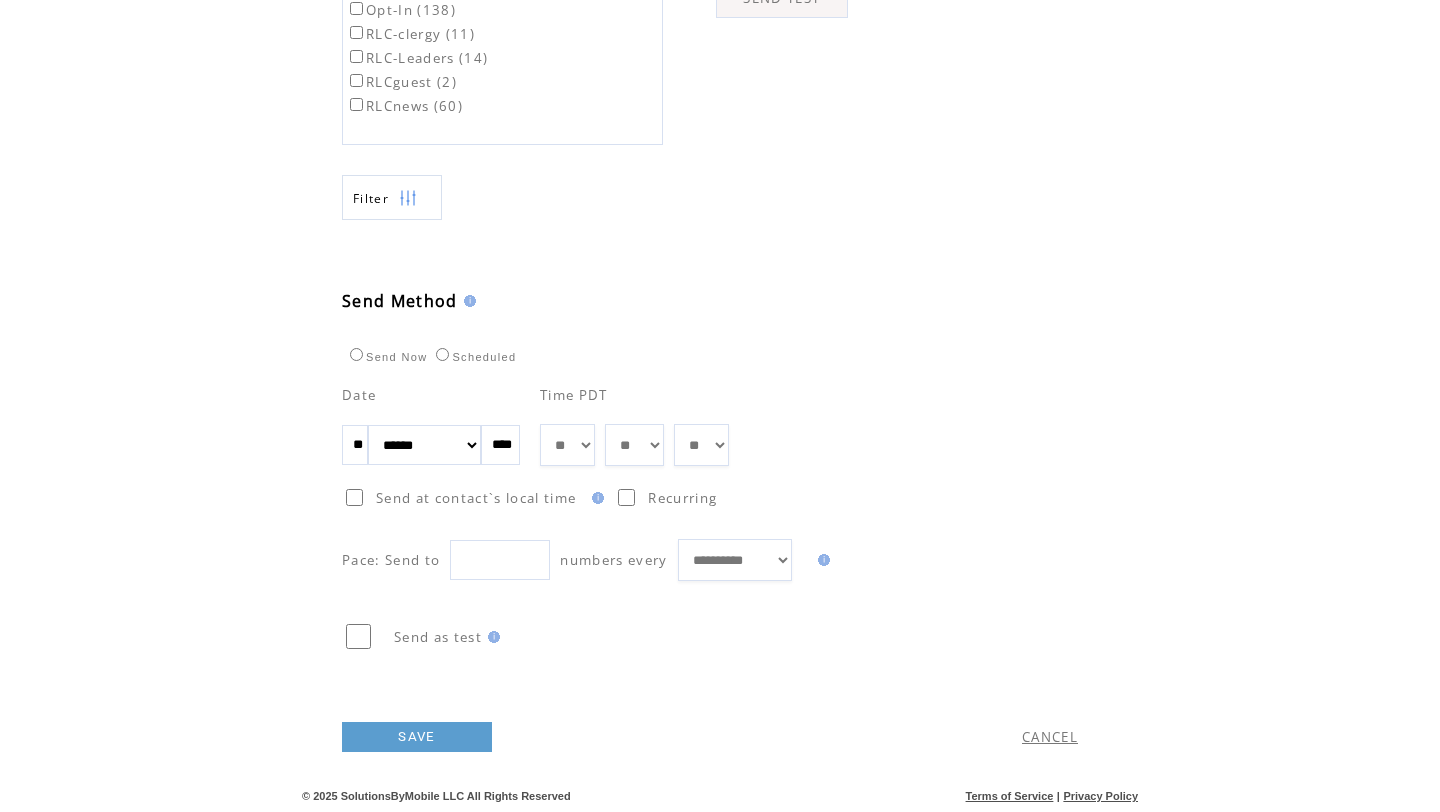 click on "SAVE" at bounding box center [417, 737] 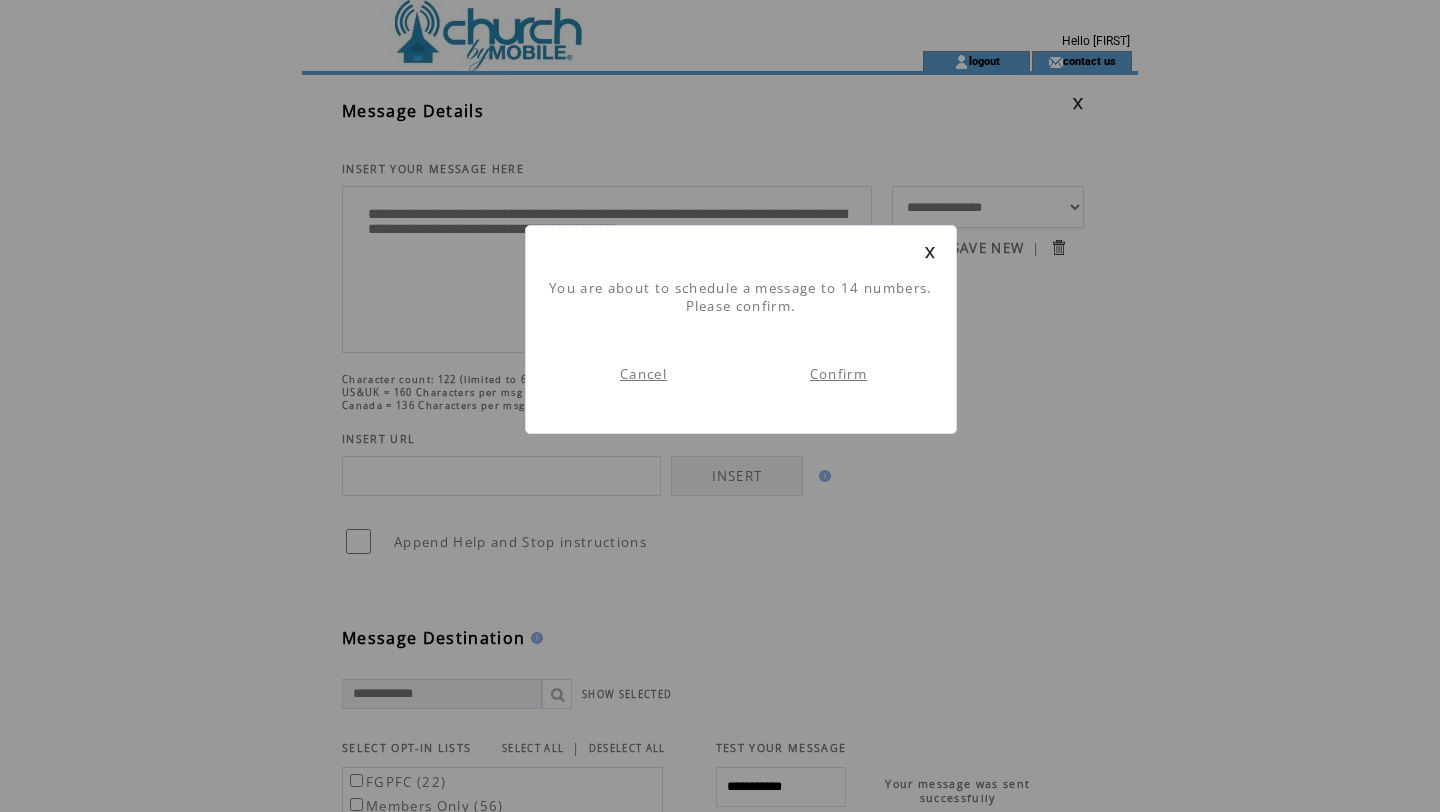 scroll, scrollTop: 1, scrollLeft: 0, axis: vertical 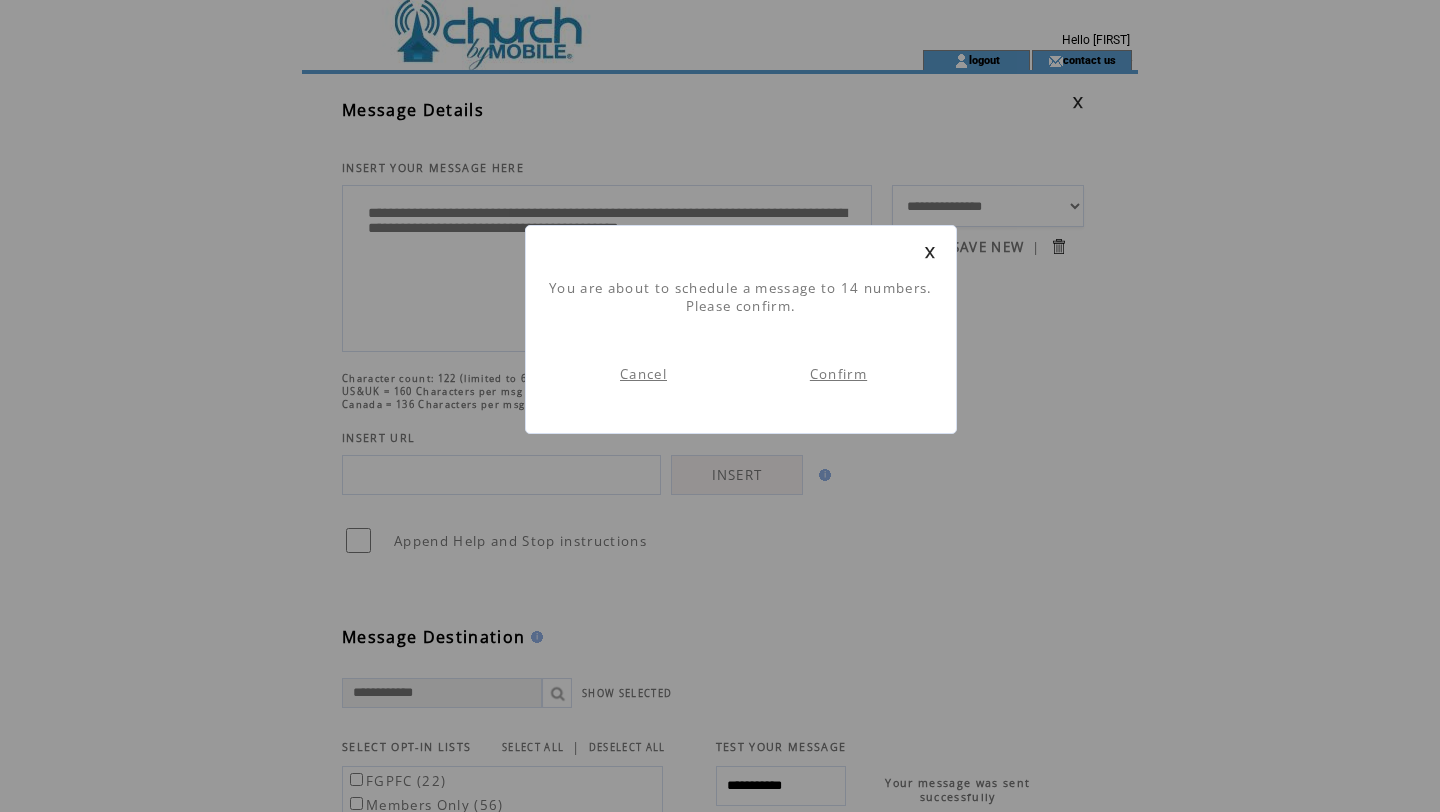 click on "Confirm" at bounding box center (838, 374) 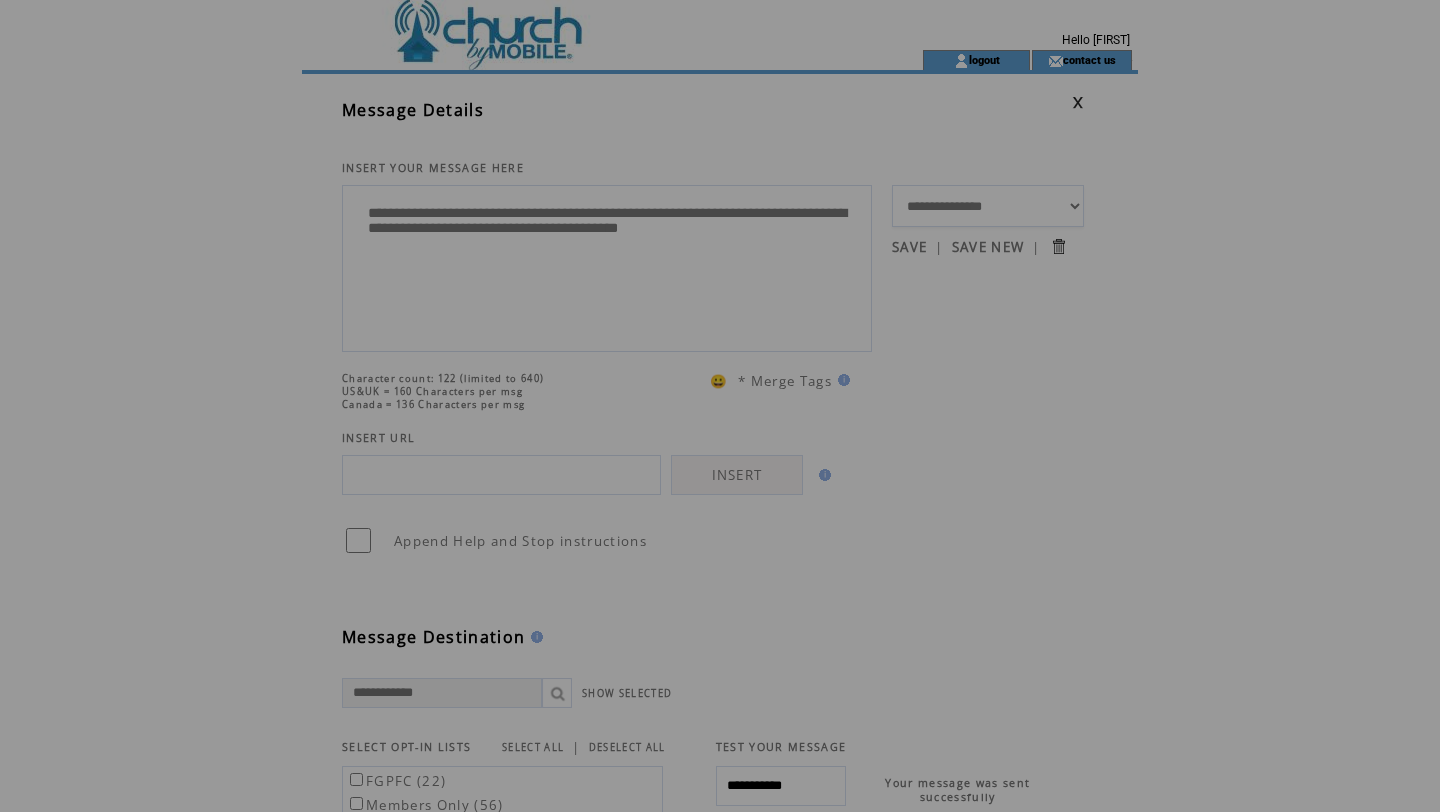 scroll, scrollTop: 0, scrollLeft: 0, axis: both 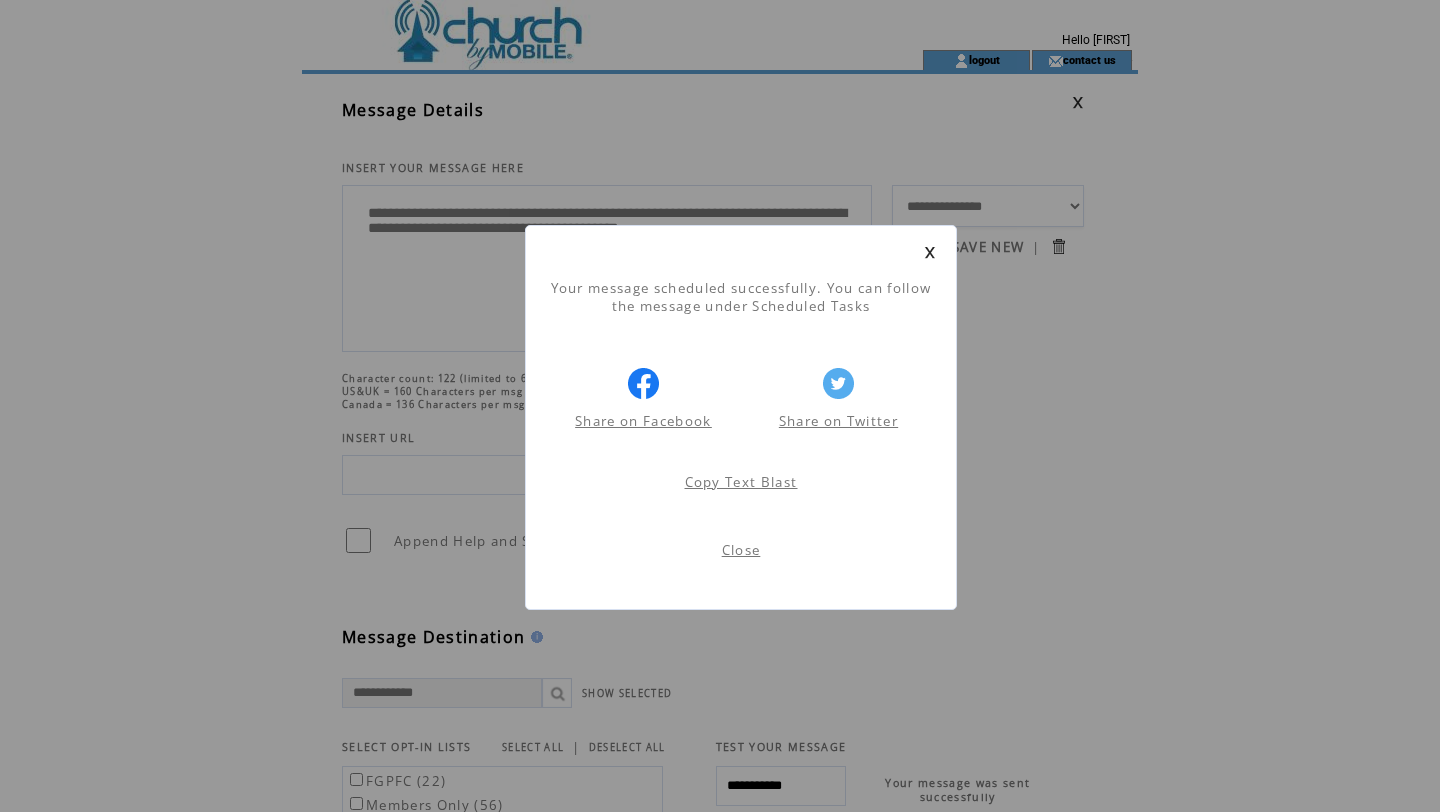click on "Close" at bounding box center [741, 550] 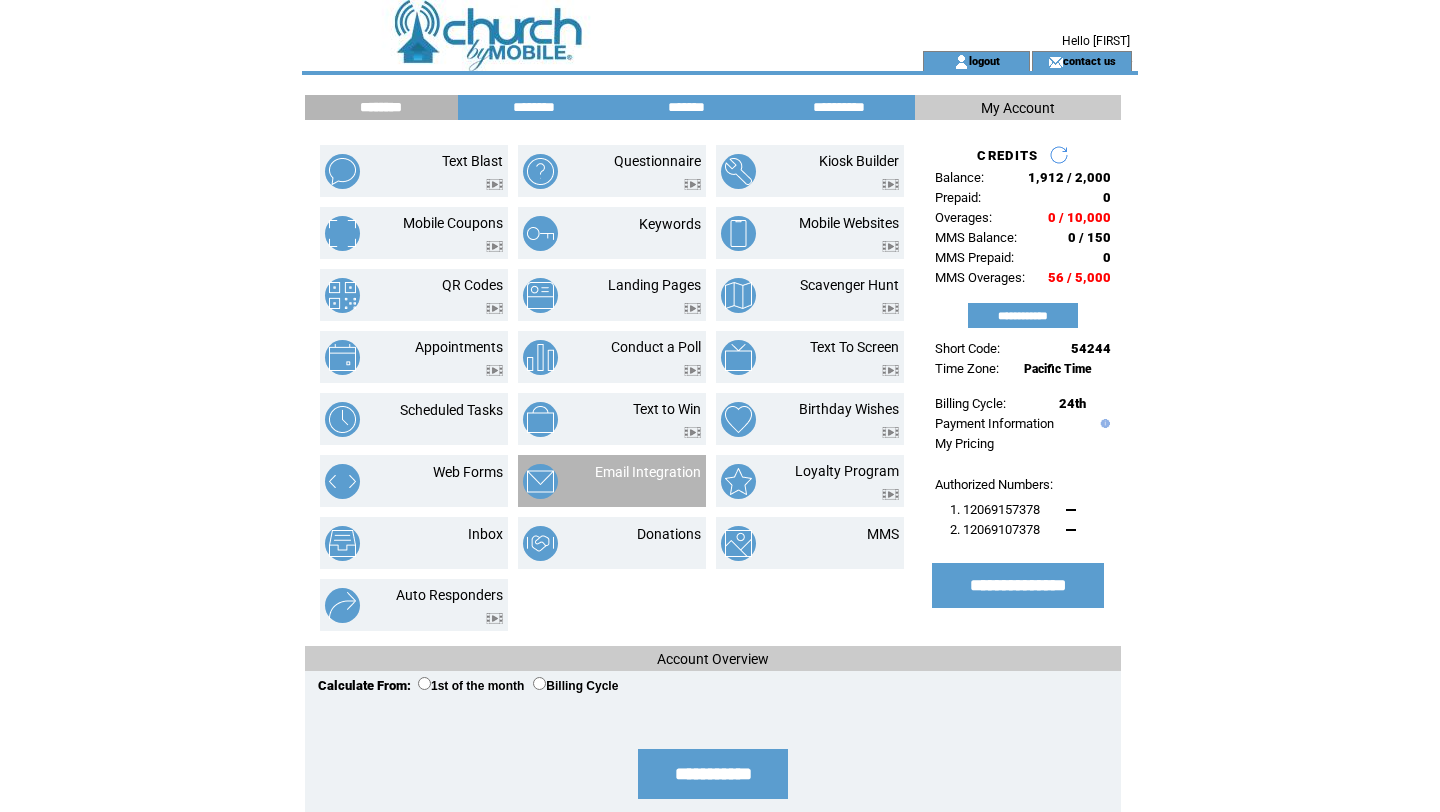 scroll, scrollTop: 0, scrollLeft: 0, axis: both 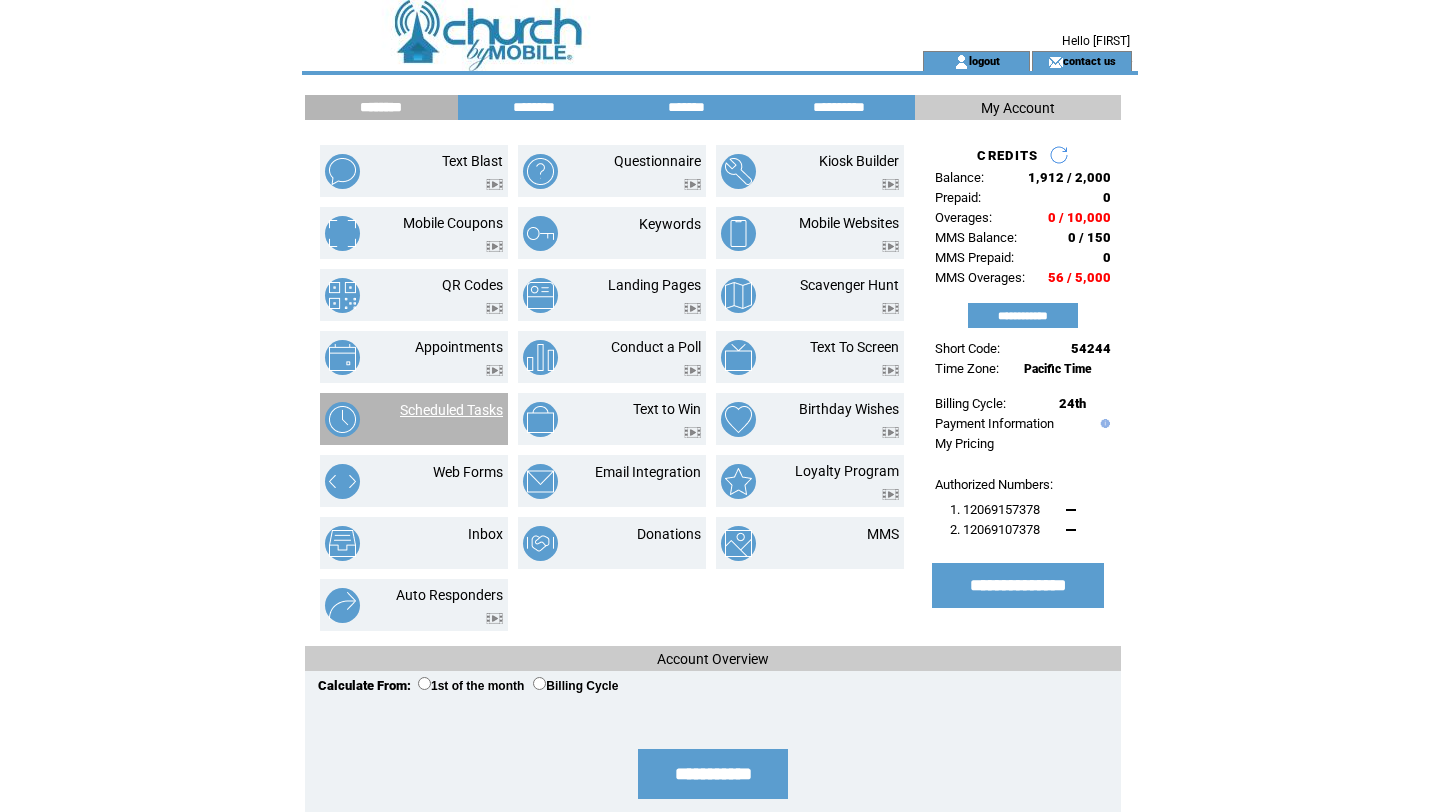 click on "Scheduled Tasks" at bounding box center (451, 410) 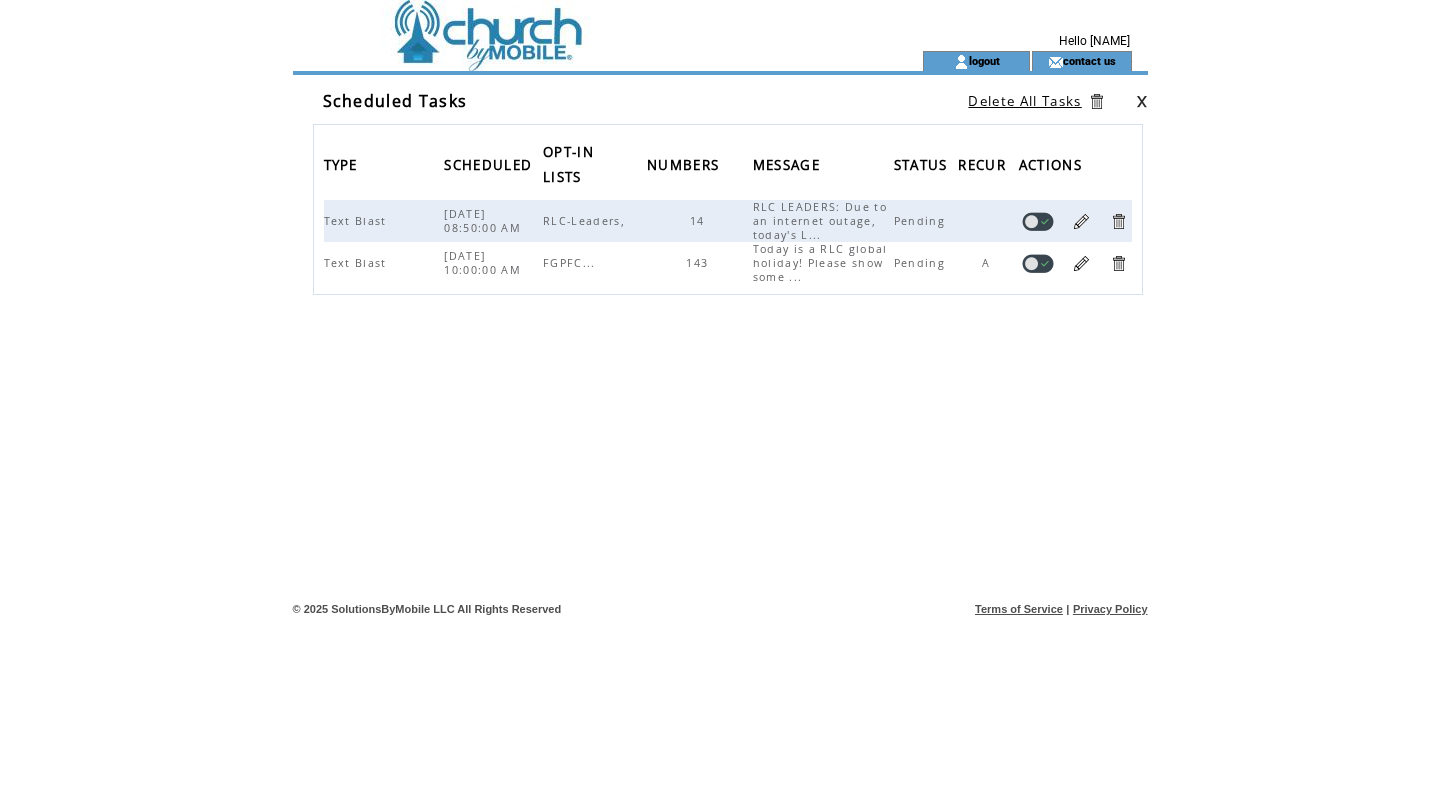 scroll, scrollTop: 0, scrollLeft: 0, axis: both 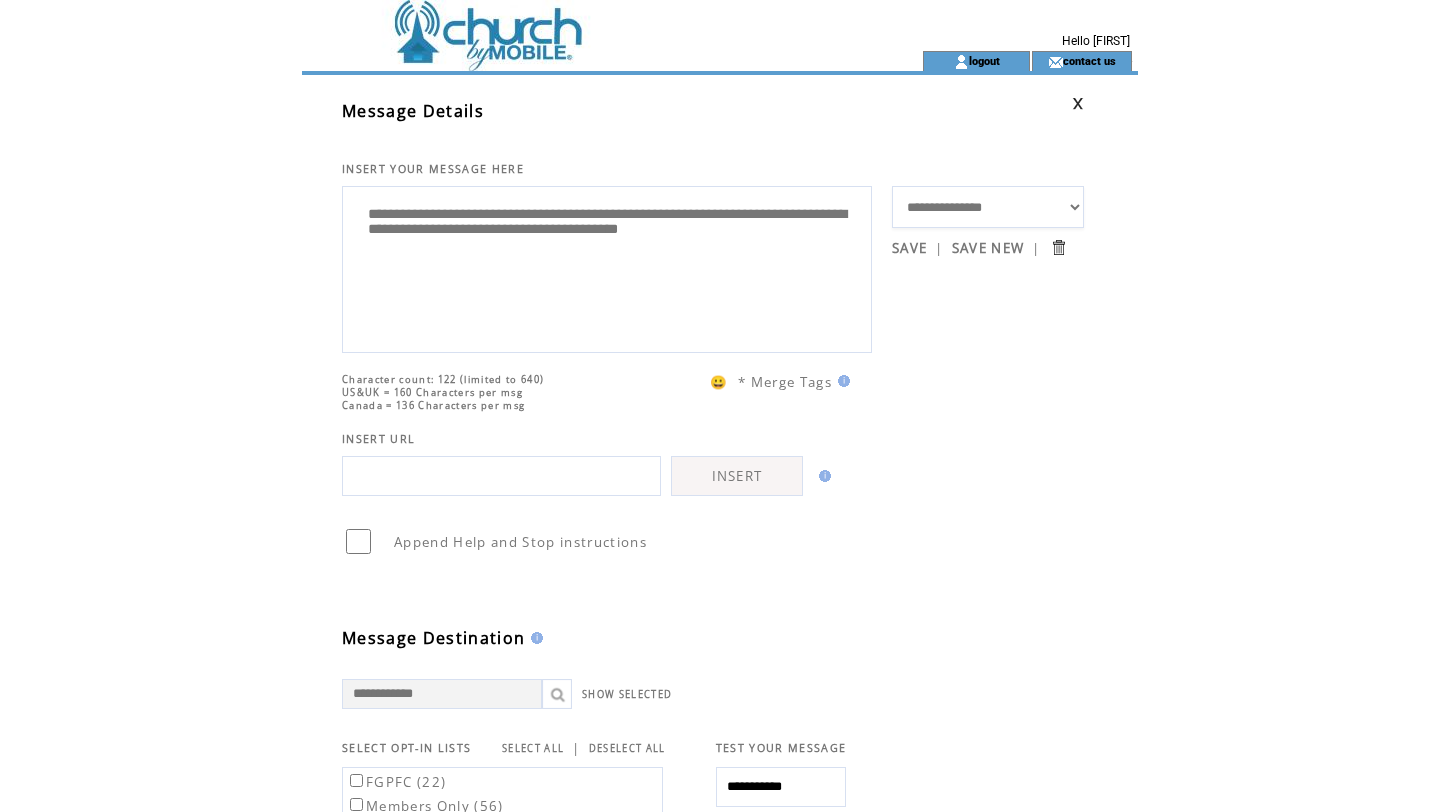 click on "**********" at bounding box center (607, 267) 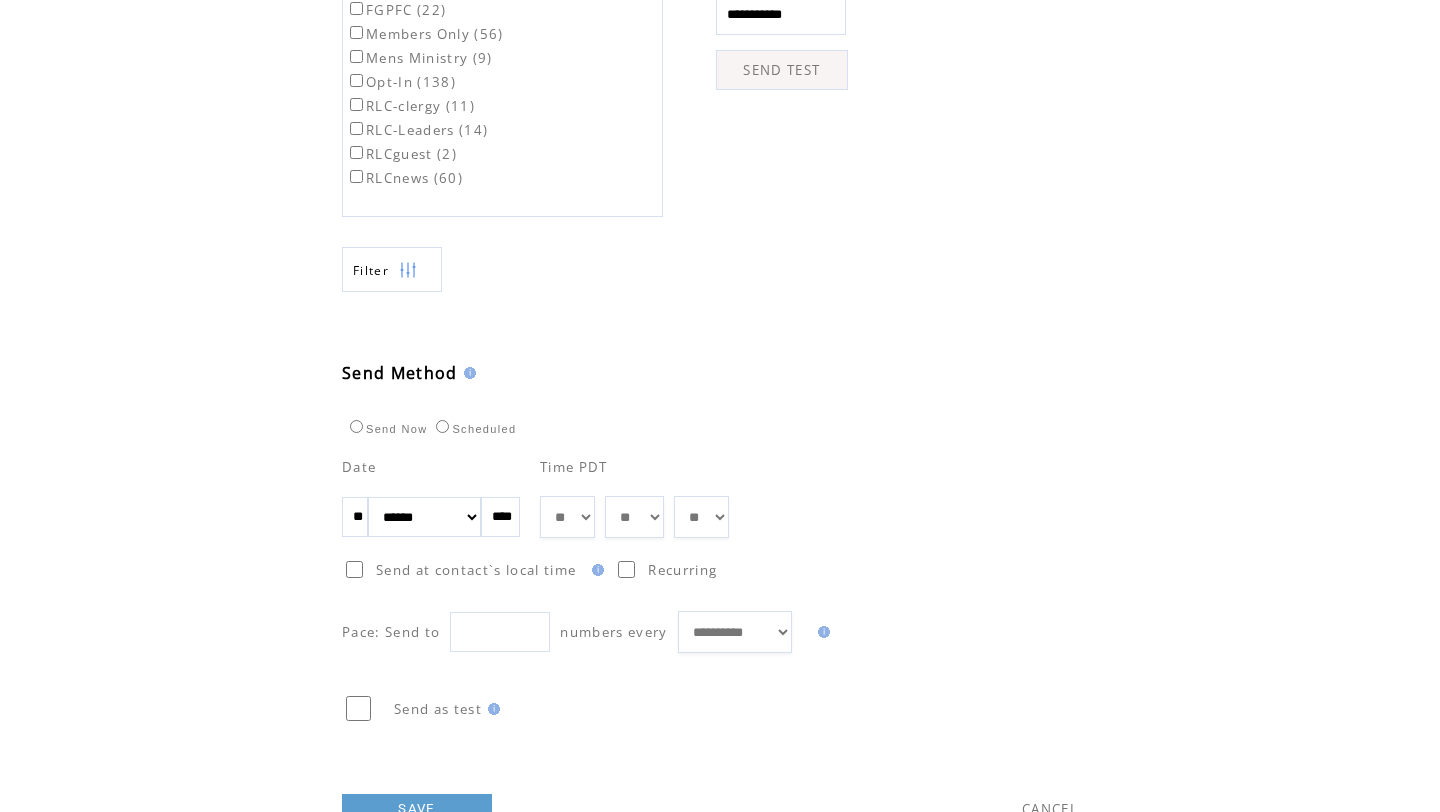 scroll, scrollTop: 844, scrollLeft: 0, axis: vertical 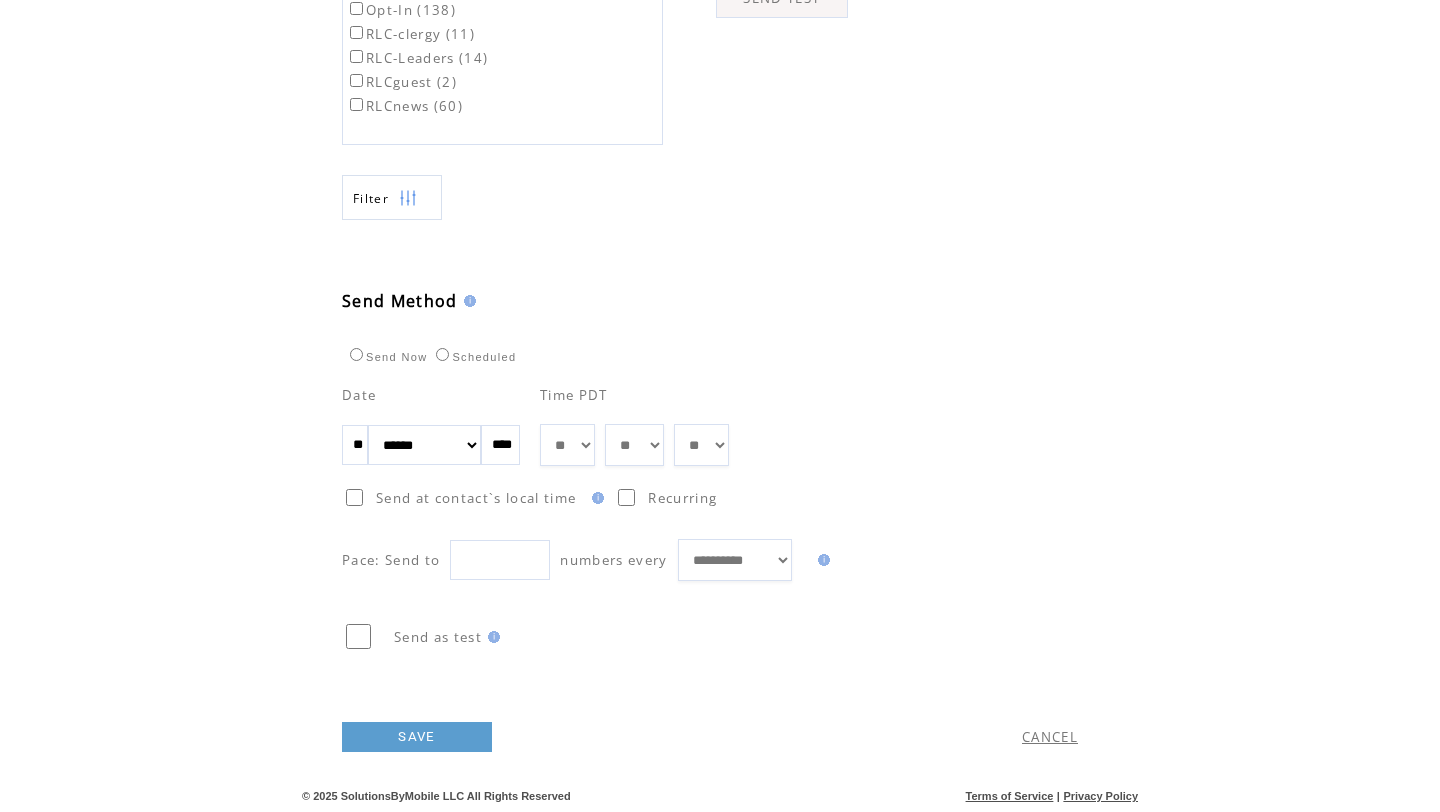type on "**********" 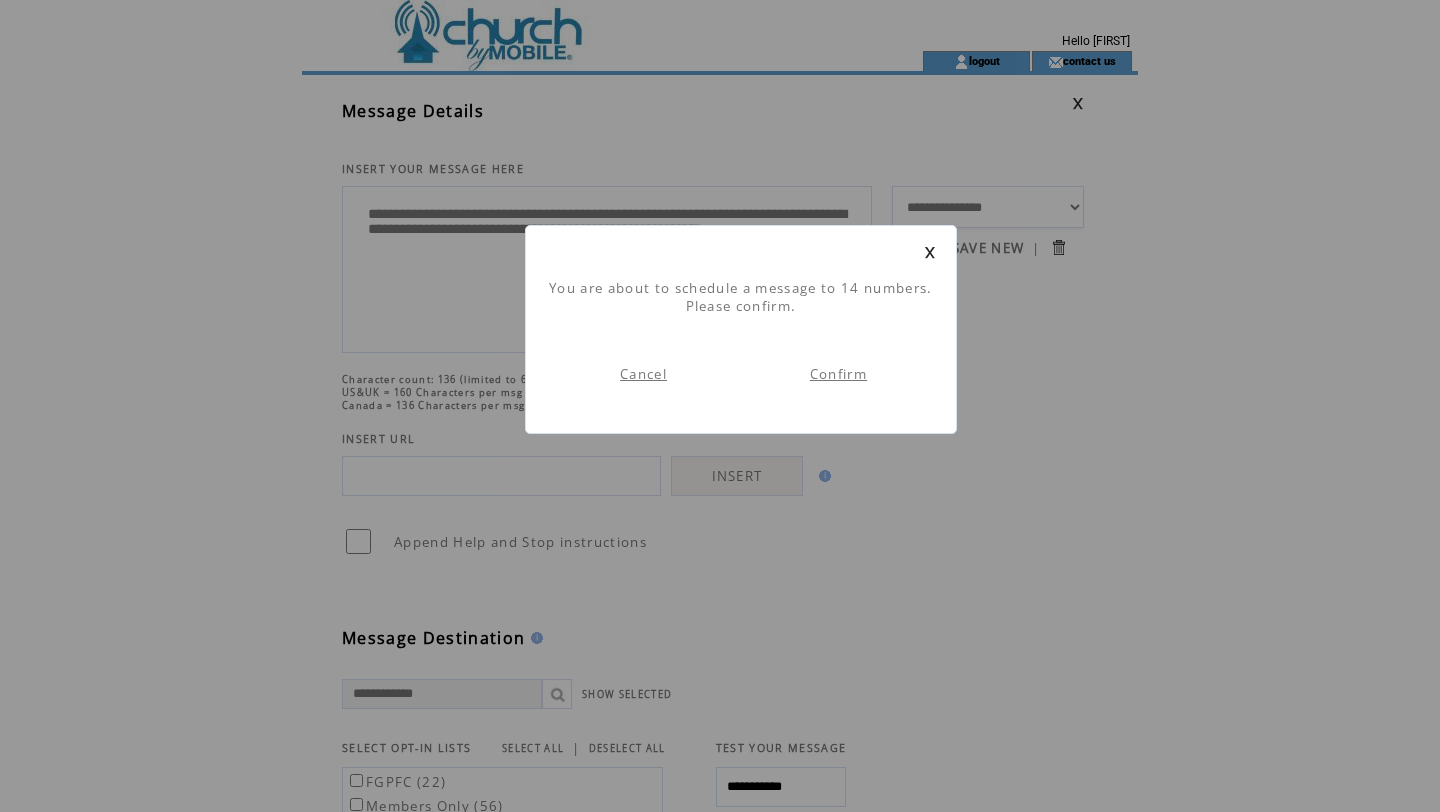 scroll, scrollTop: 1, scrollLeft: 0, axis: vertical 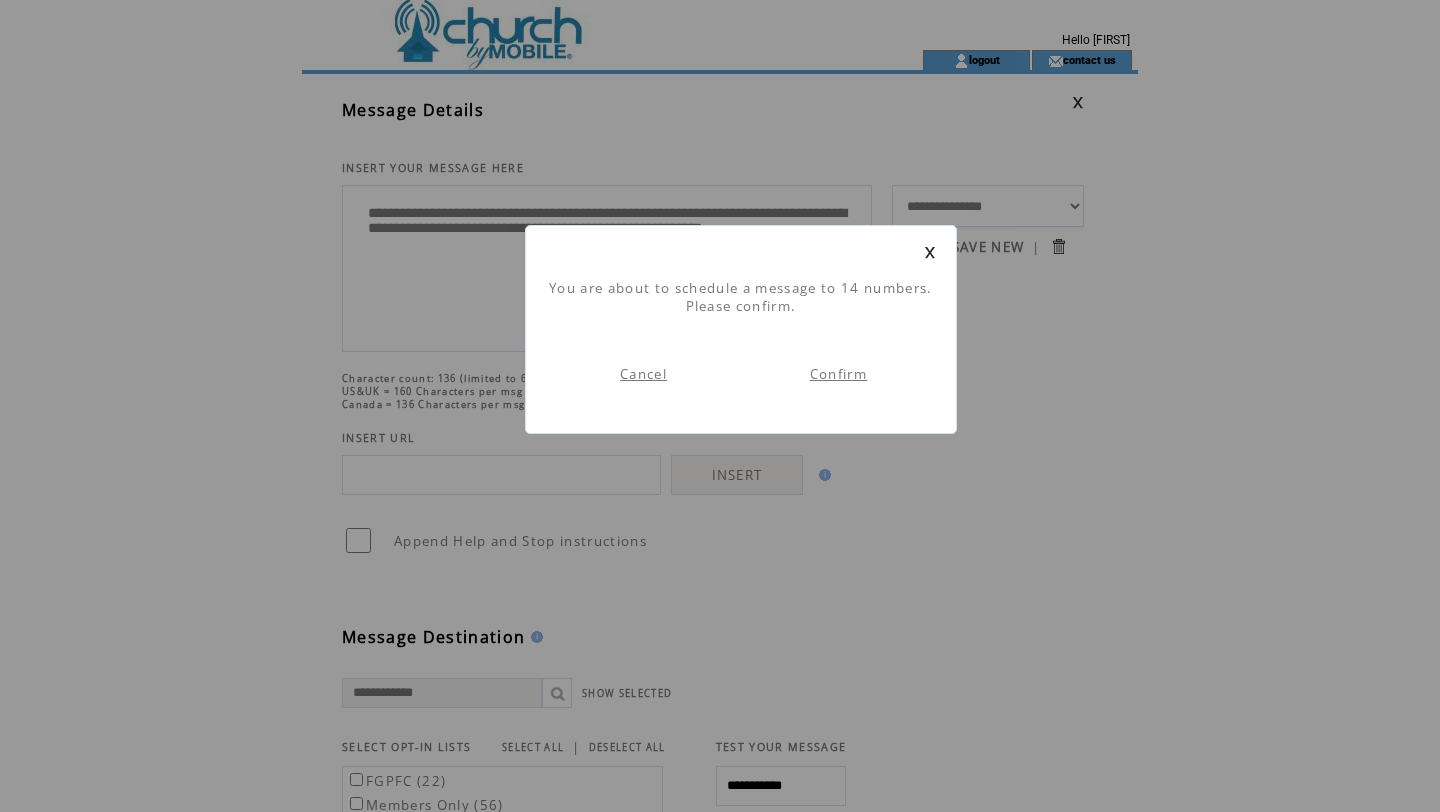 click on "Confirm" at bounding box center [838, 374] 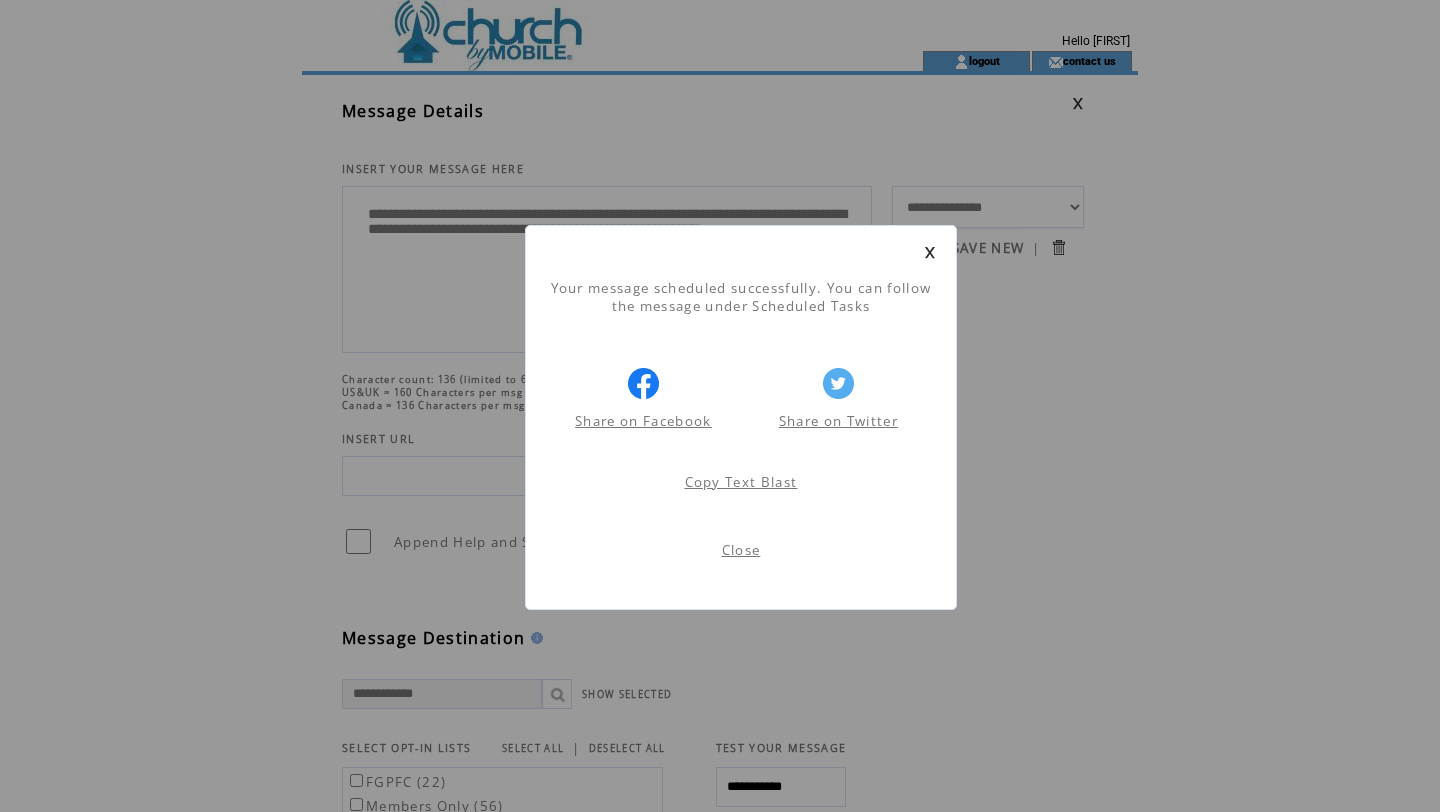 scroll, scrollTop: 1, scrollLeft: 0, axis: vertical 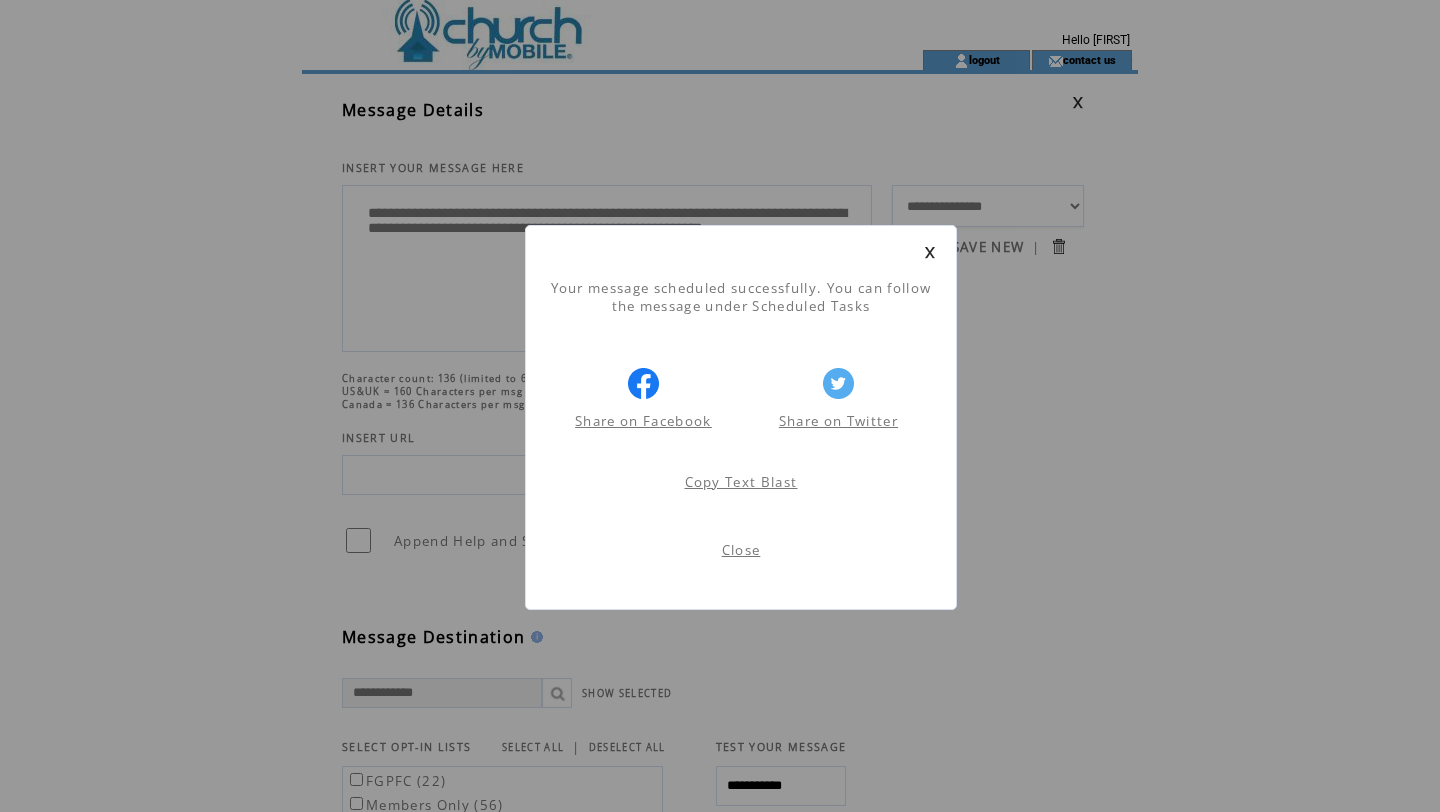 click on "Close" at bounding box center [741, 550] 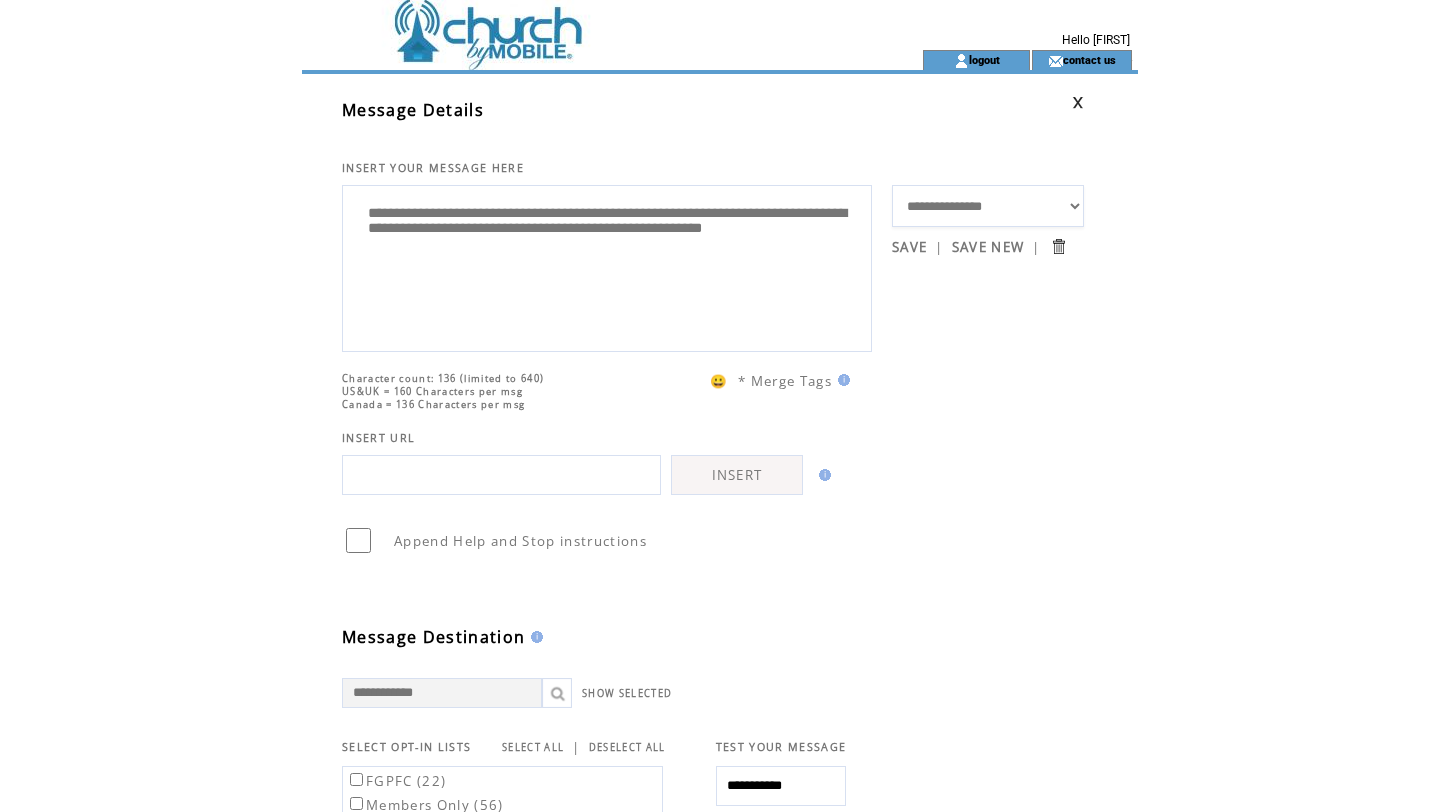 click on "**********" at bounding box center (607, 266) 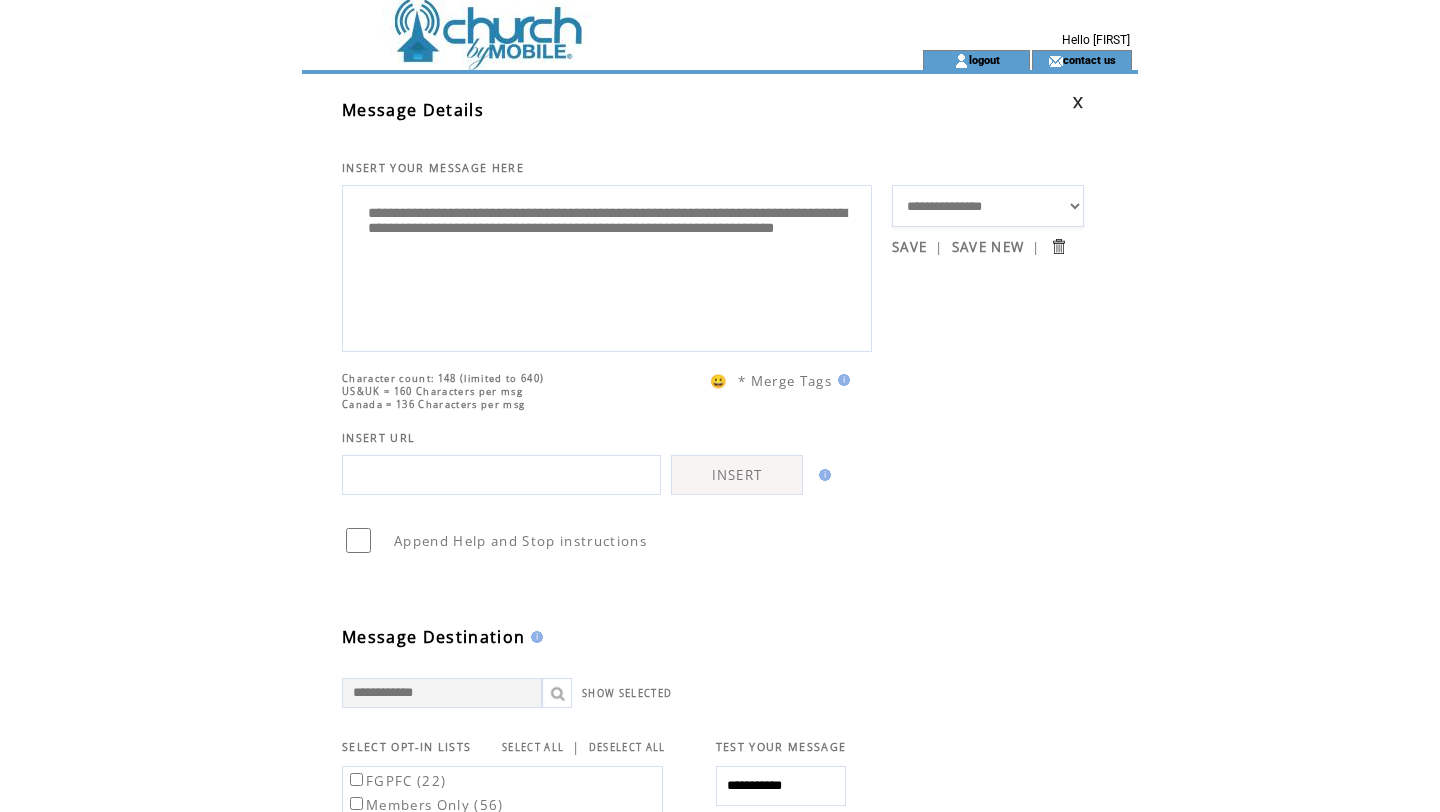 click on "**********" at bounding box center [607, 266] 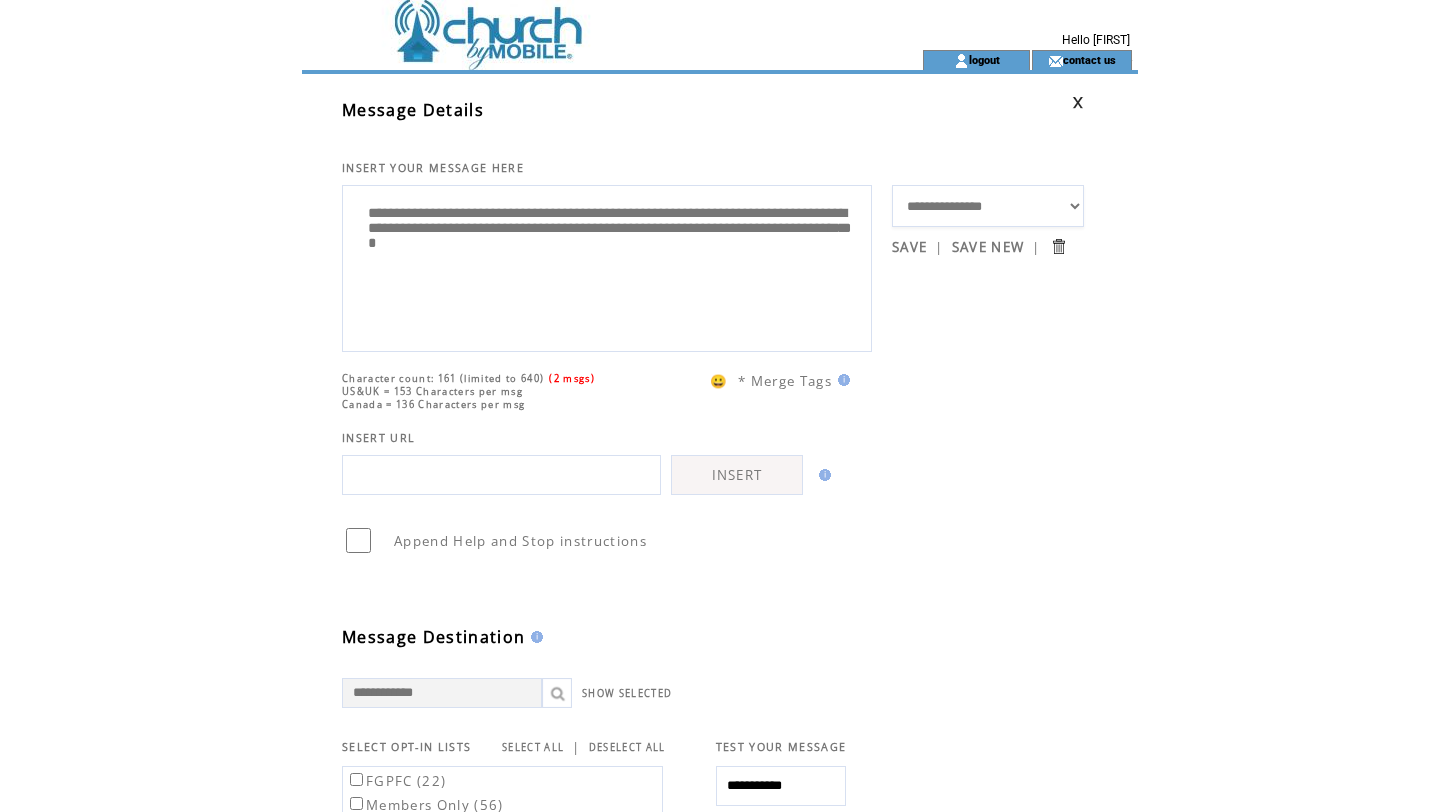 click on "**********" at bounding box center [607, 266] 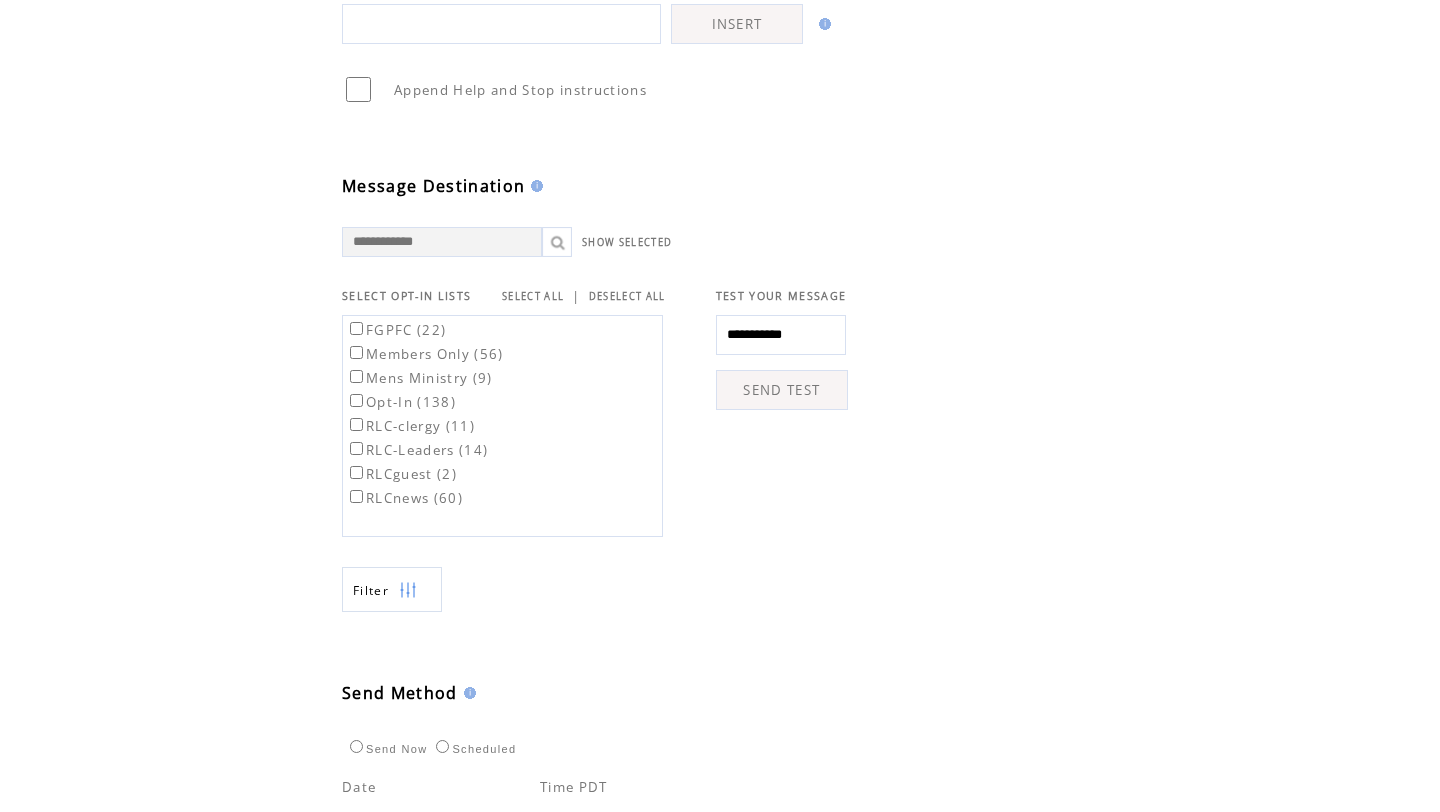 scroll, scrollTop: 454, scrollLeft: 0, axis: vertical 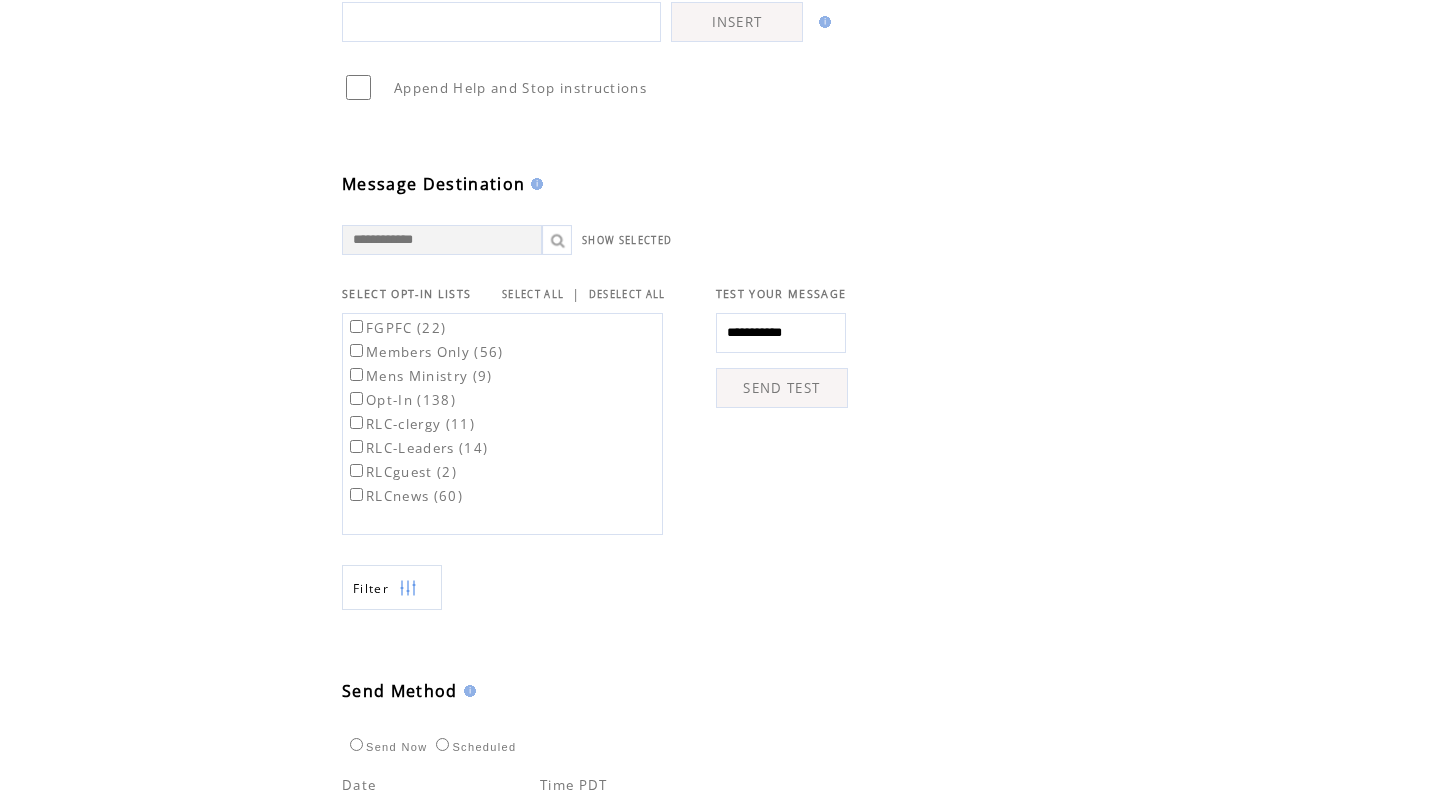 type on "**********" 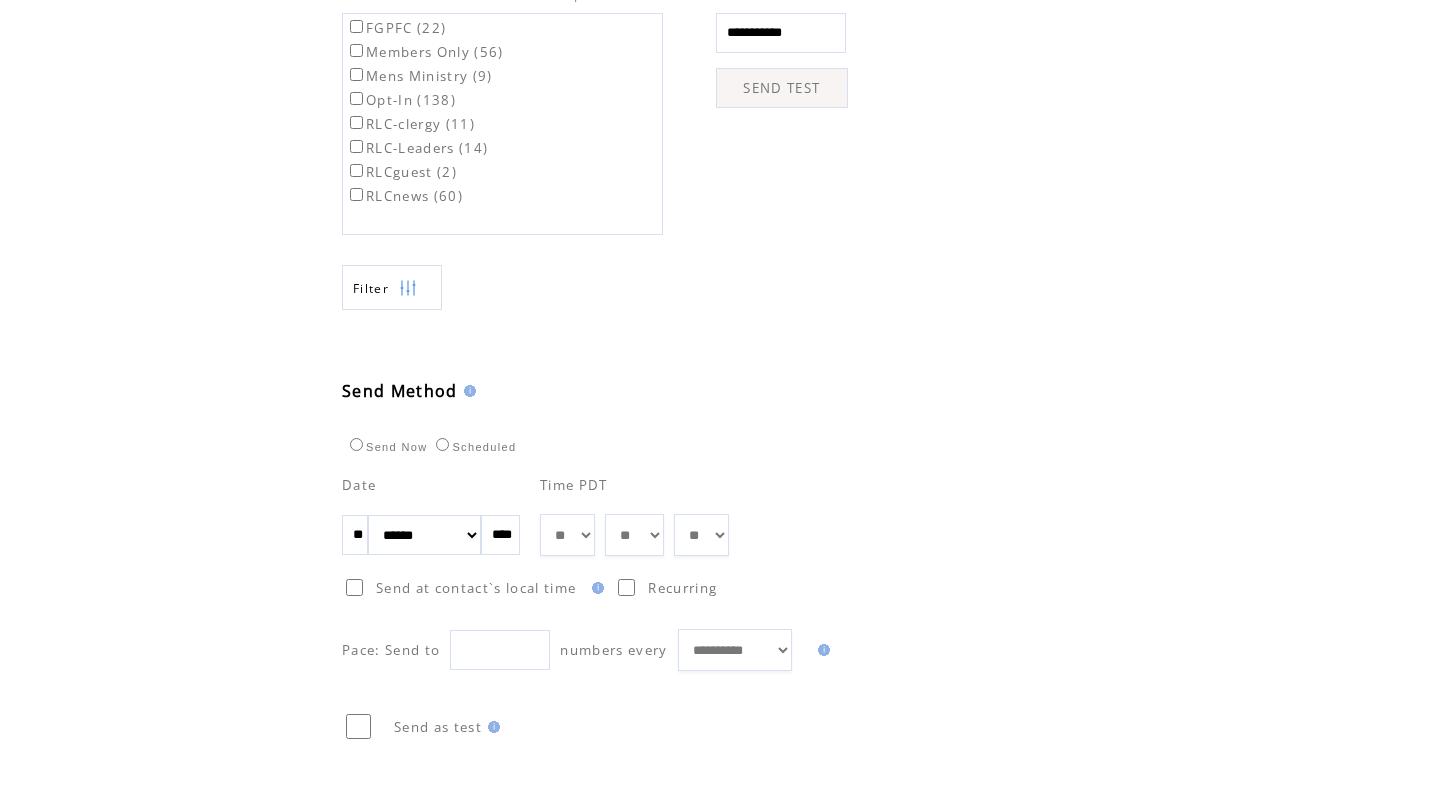 scroll, scrollTop: 756, scrollLeft: 0, axis: vertical 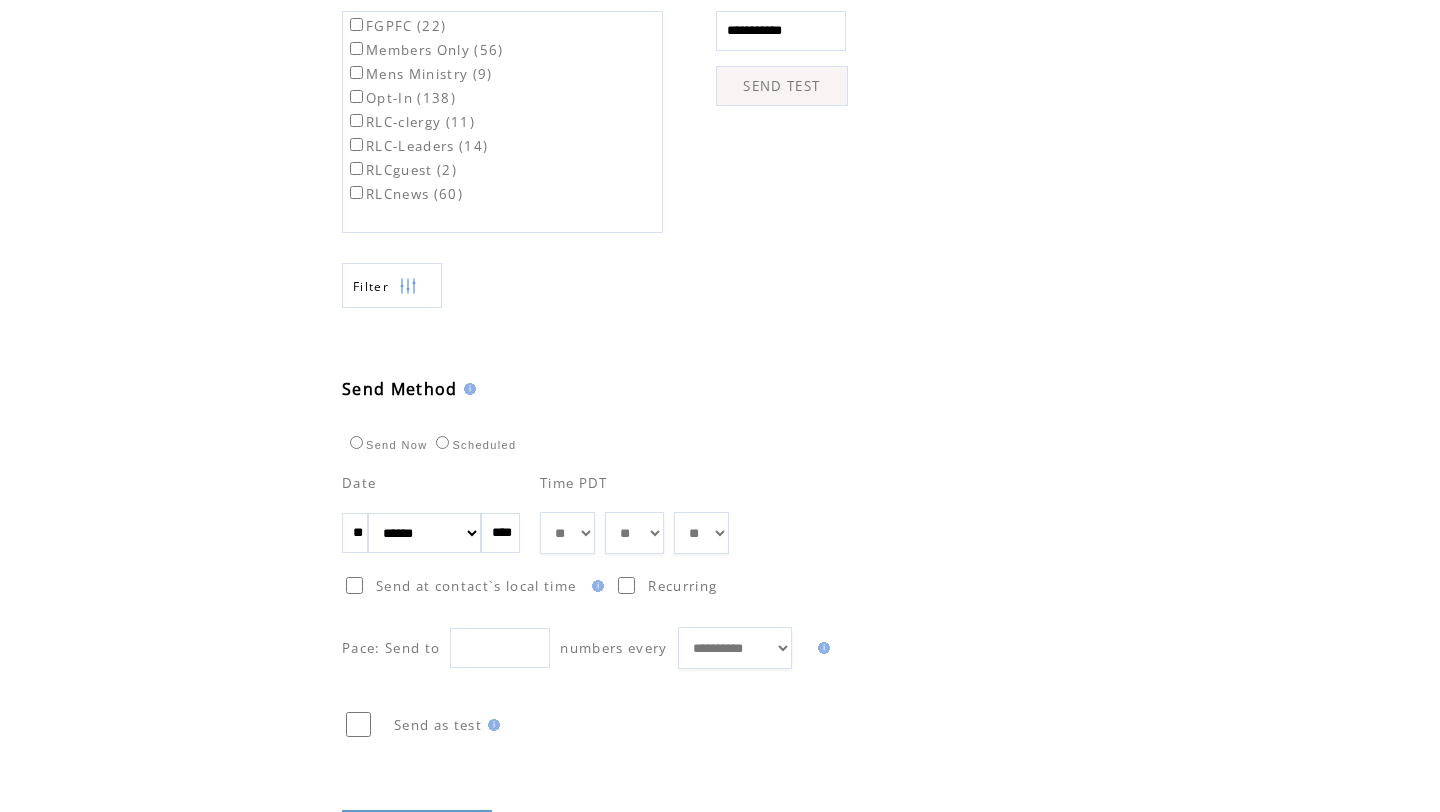 click on "** 	 ** 	 ** 	 ** 	 ** 	 ** 	 ** 	 ** 	 ** 	 ** 	 ** 	 ** 	 **" at bounding box center [567, 533] 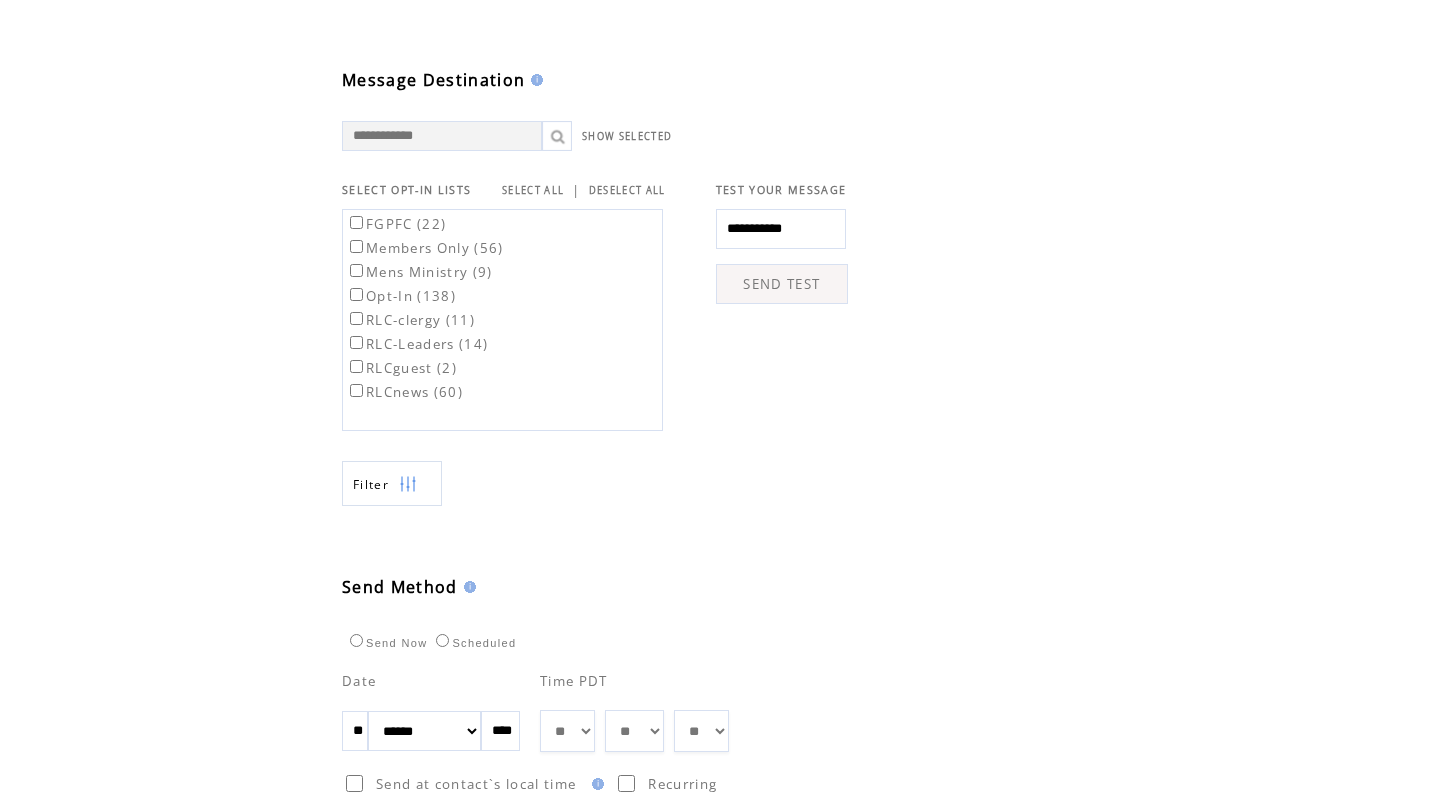 scroll, scrollTop: 844, scrollLeft: 0, axis: vertical 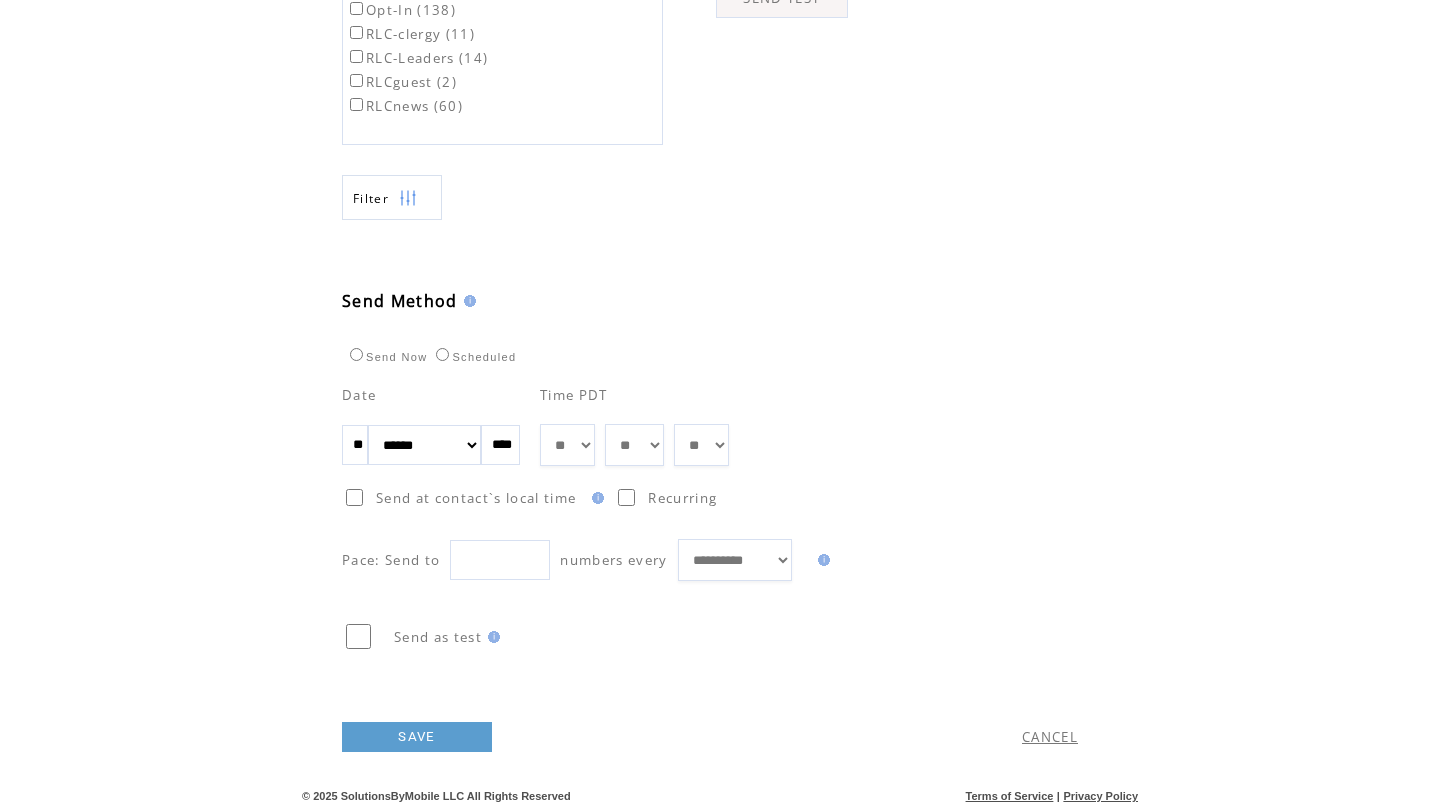 click on "SAVE" at bounding box center [417, 737] 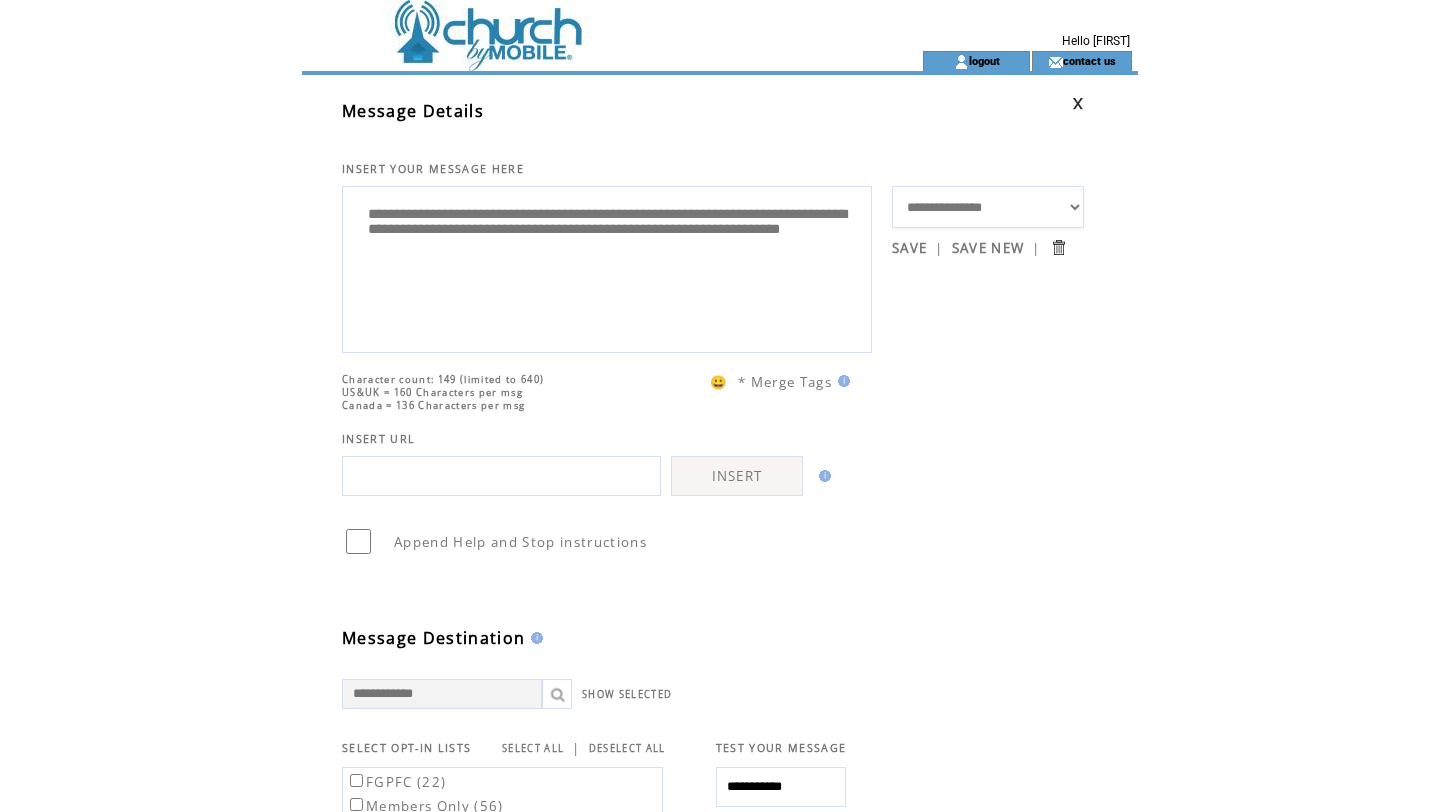 scroll, scrollTop: 1, scrollLeft: 0, axis: vertical 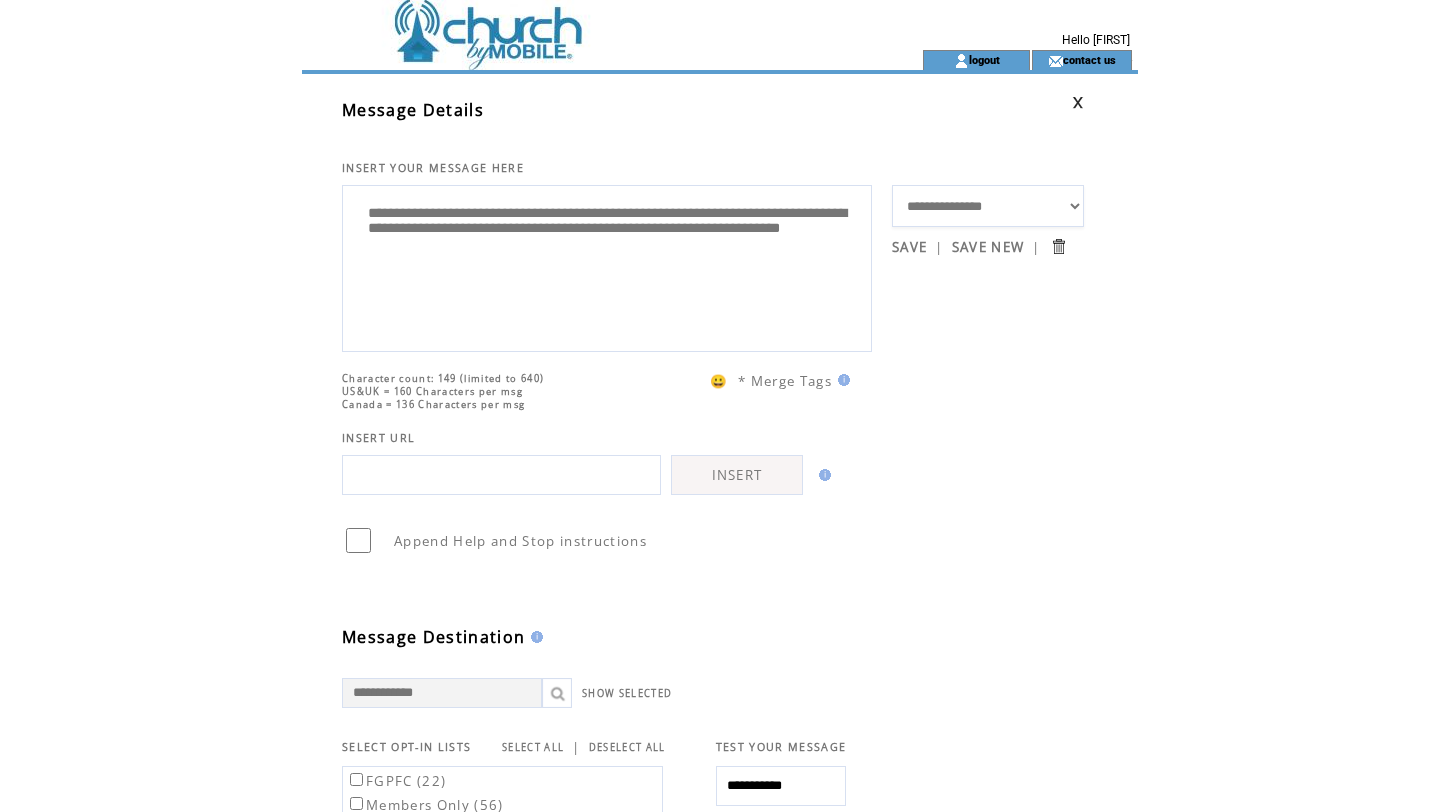 click at bounding box center (576, 24) 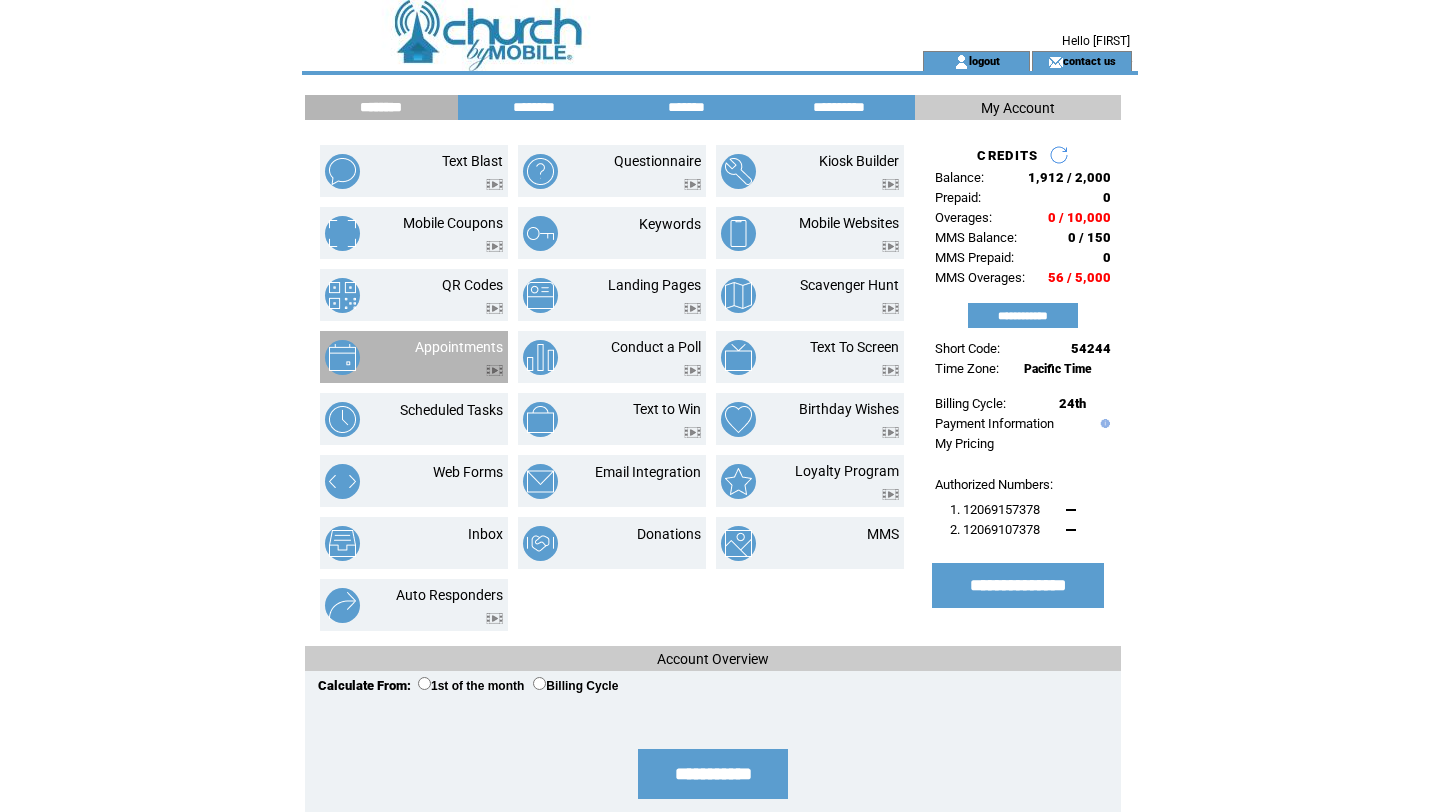 scroll, scrollTop: 0, scrollLeft: 0, axis: both 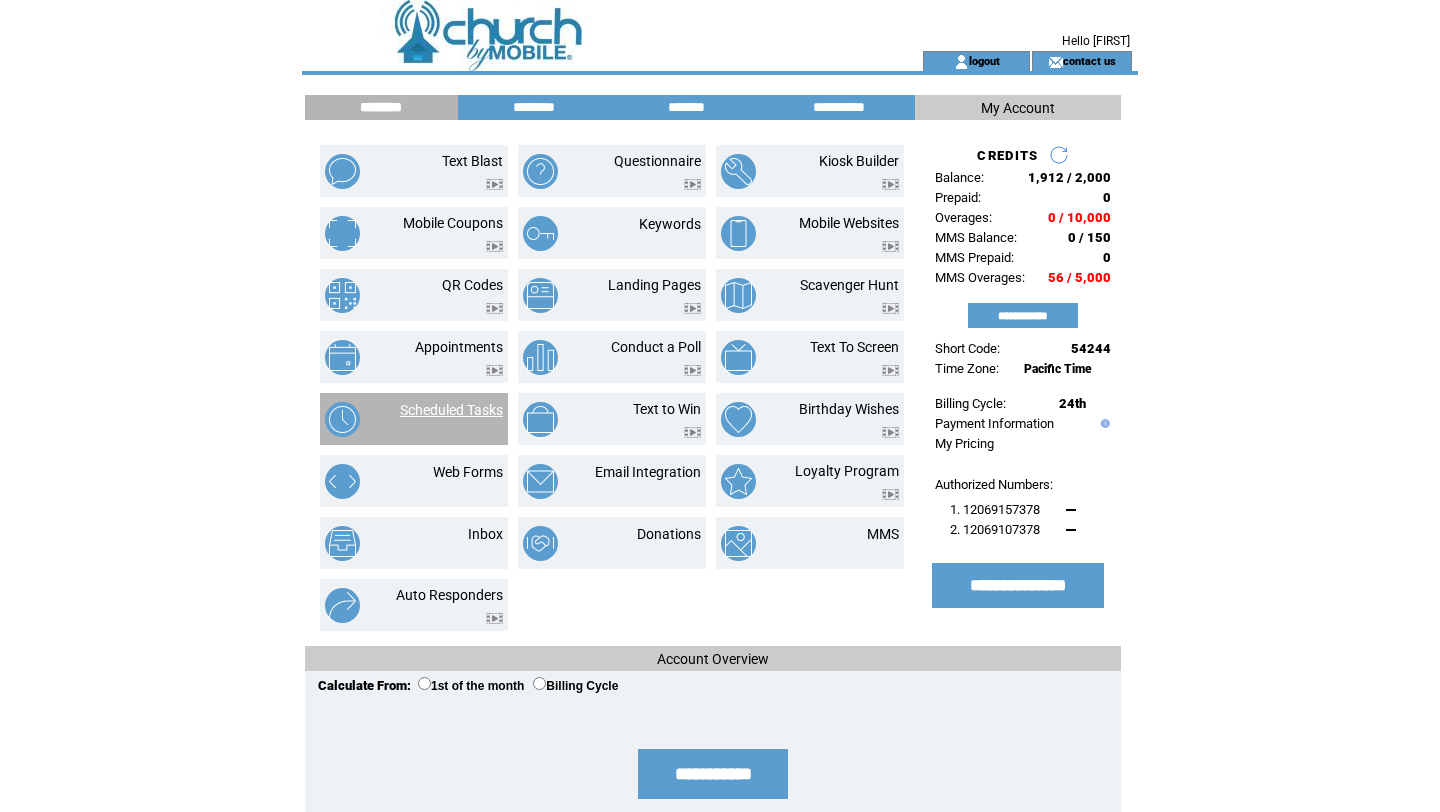click on "Scheduled Tasks" at bounding box center [451, 410] 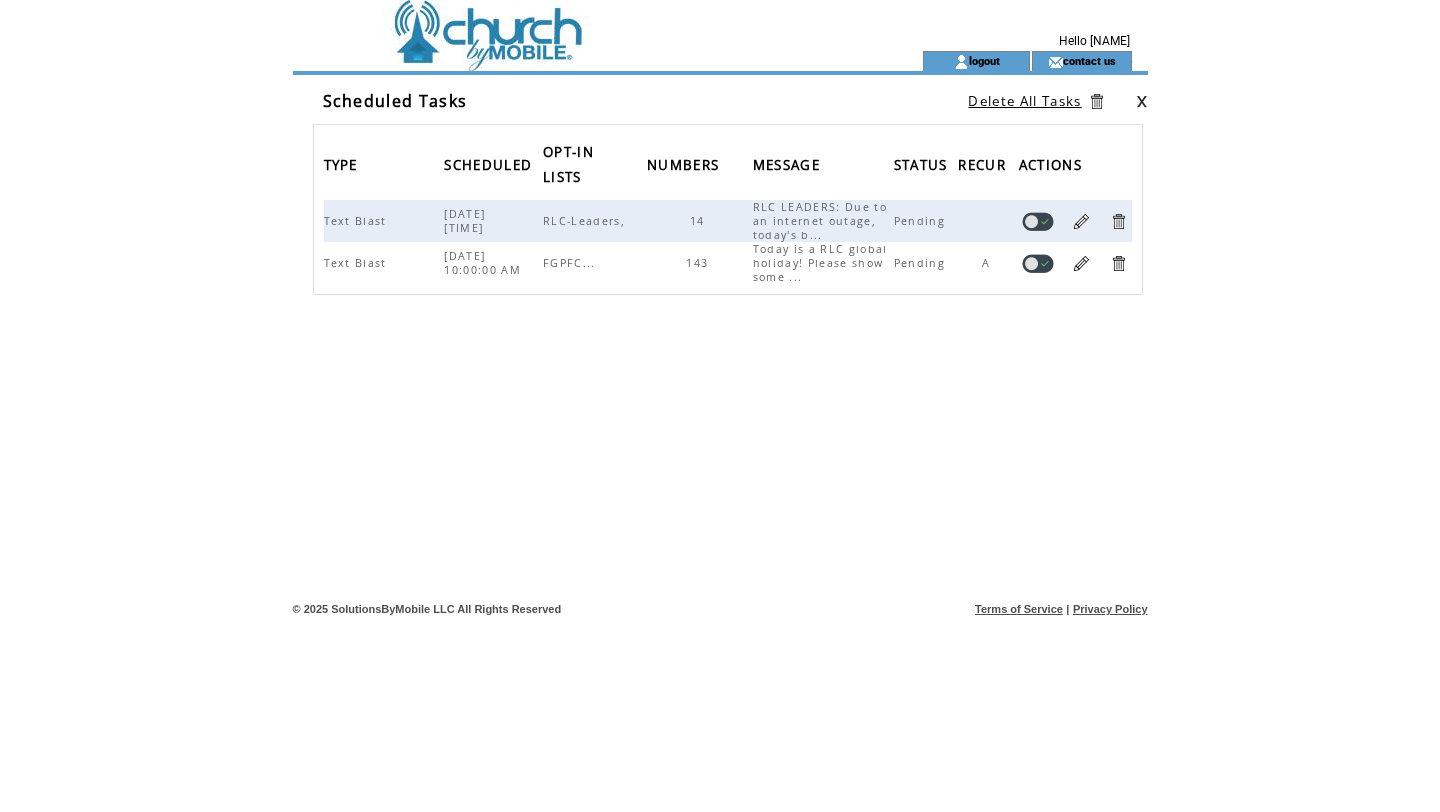 scroll, scrollTop: 0, scrollLeft: 0, axis: both 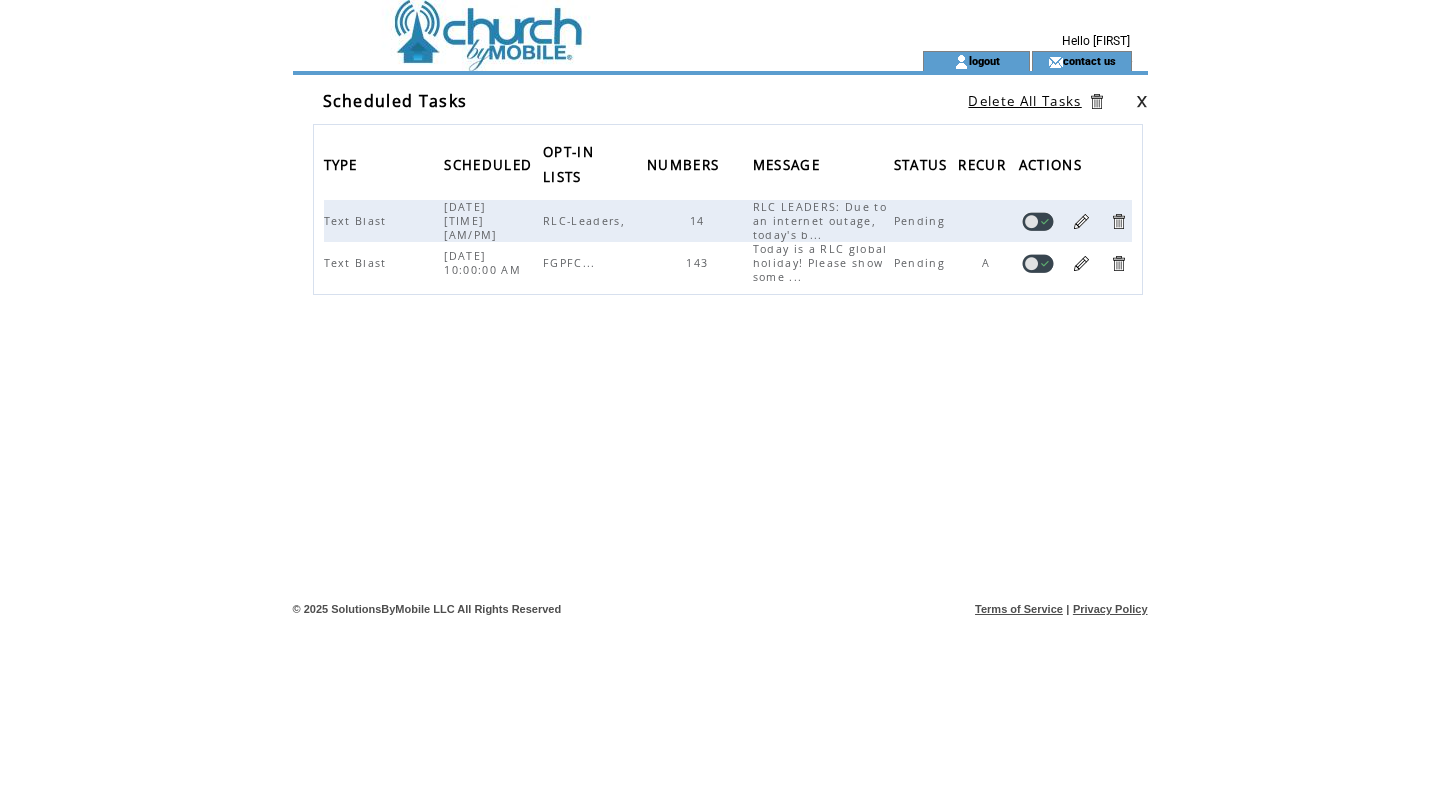 click on "08/02/2025 09:25:00 AM" at bounding box center [472, 221] 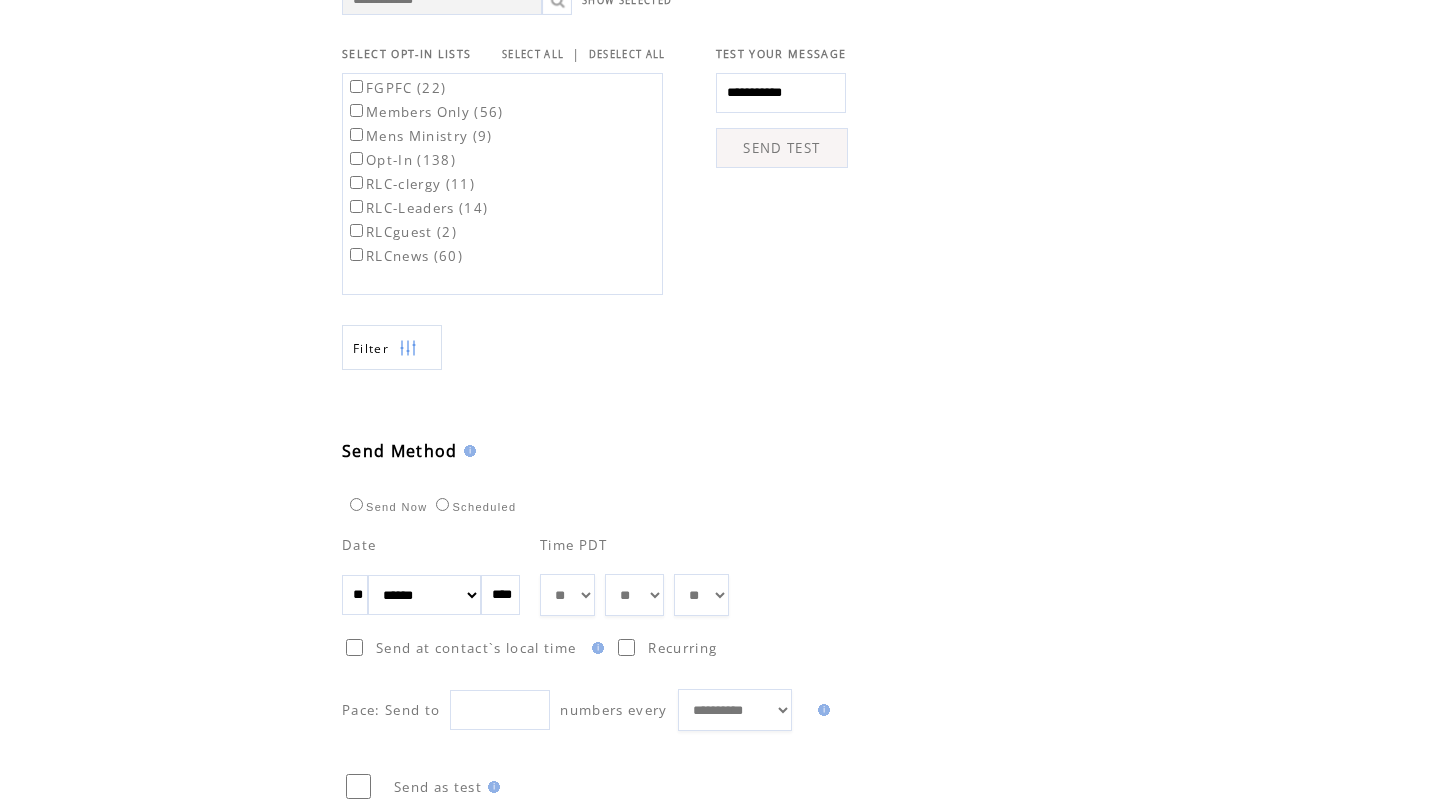 scroll, scrollTop: 642, scrollLeft: 0, axis: vertical 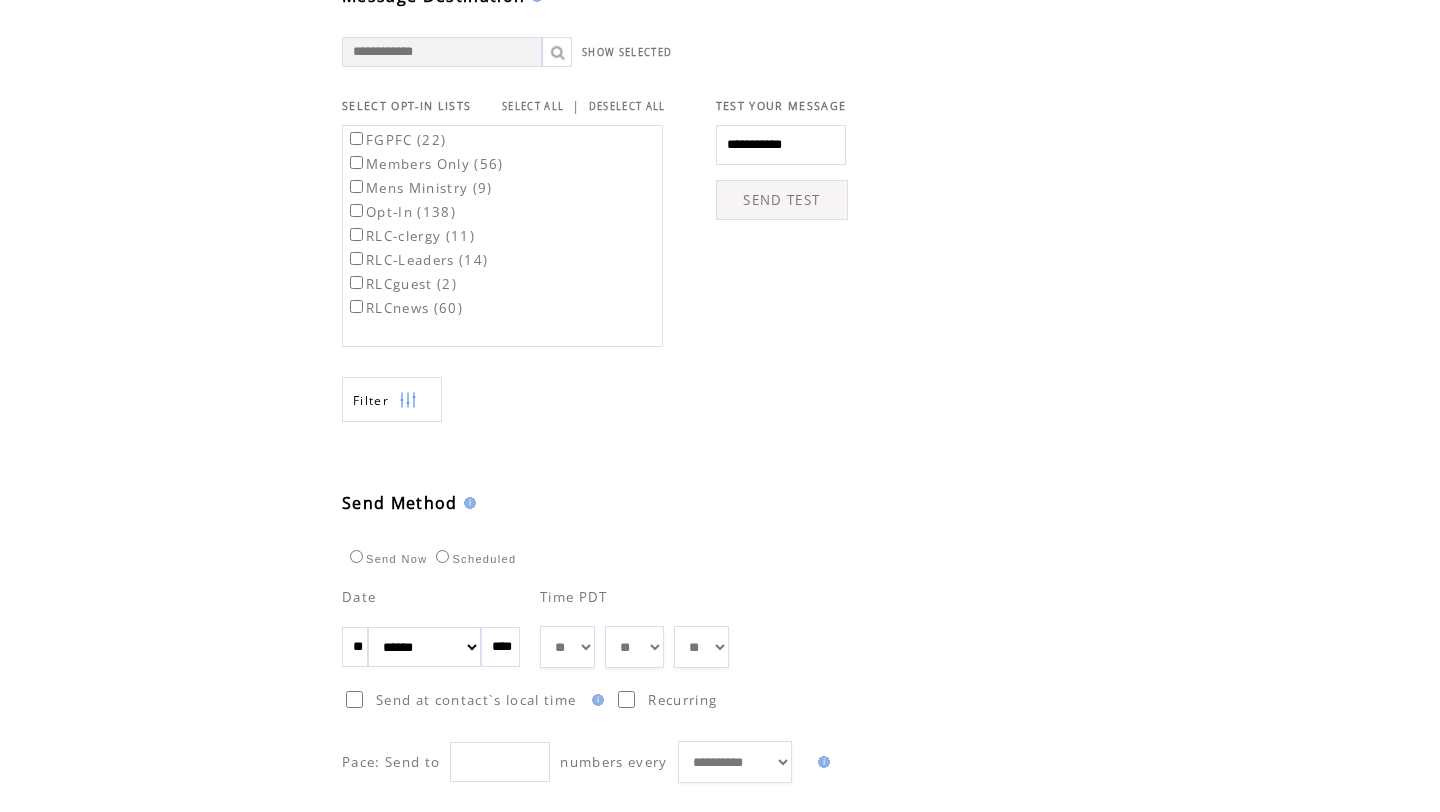 click on "SEND TEST" at bounding box center [782, 200] 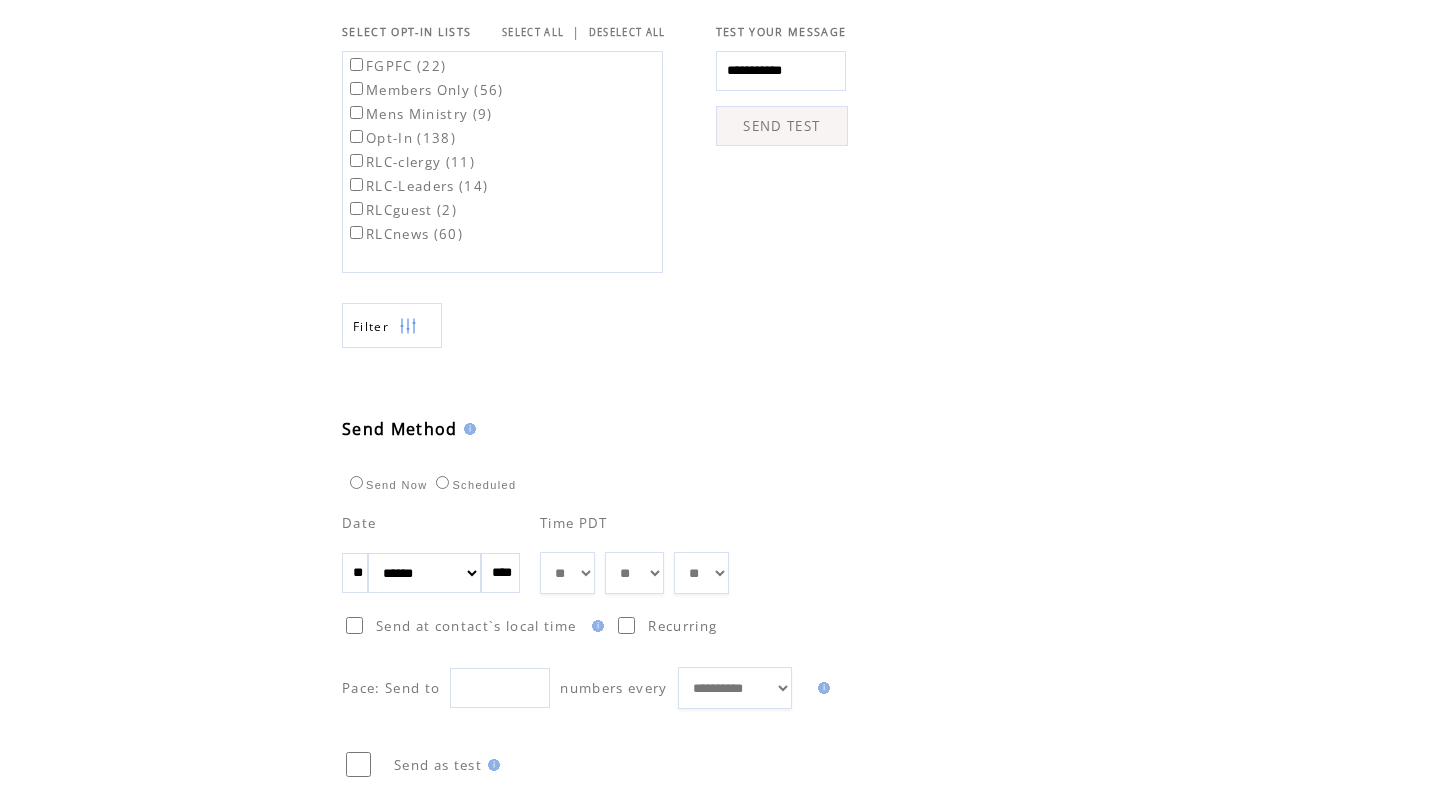 scroll, scrollTop: 844, scrollLeft: 0, axis: vertical 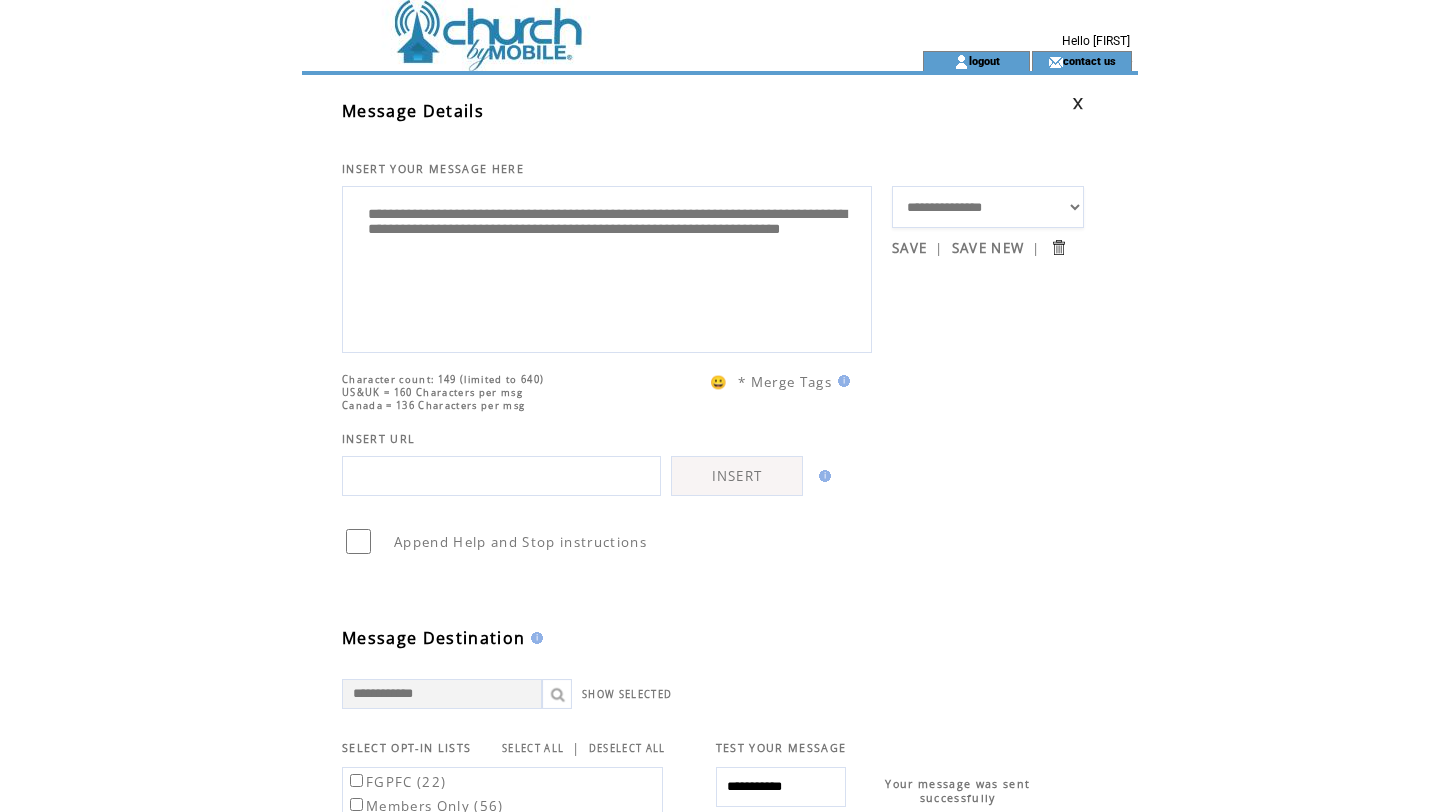 click at bounding box center [576, 25] 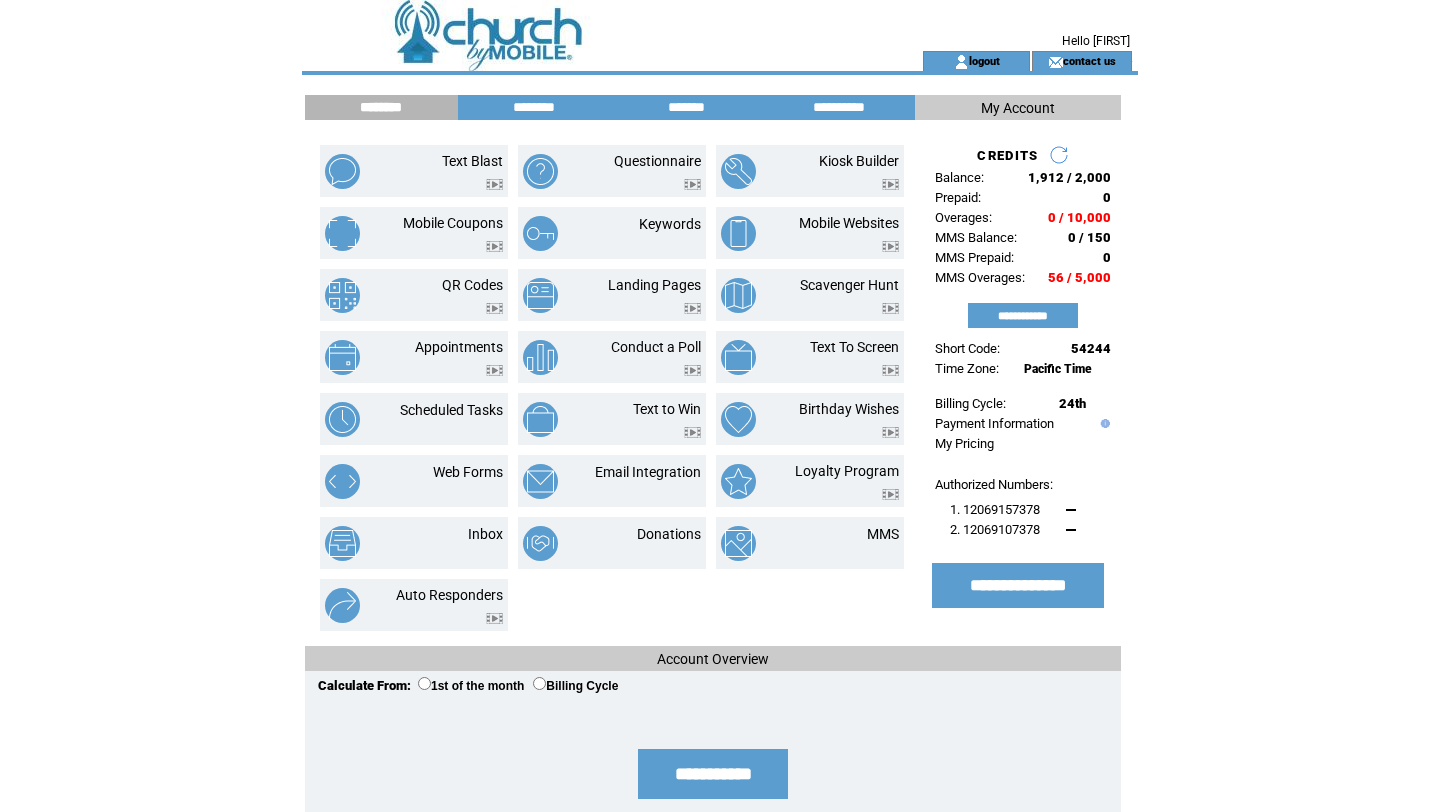 scroll, scrollTop: 0, scrollLeft: 0, axis: both 